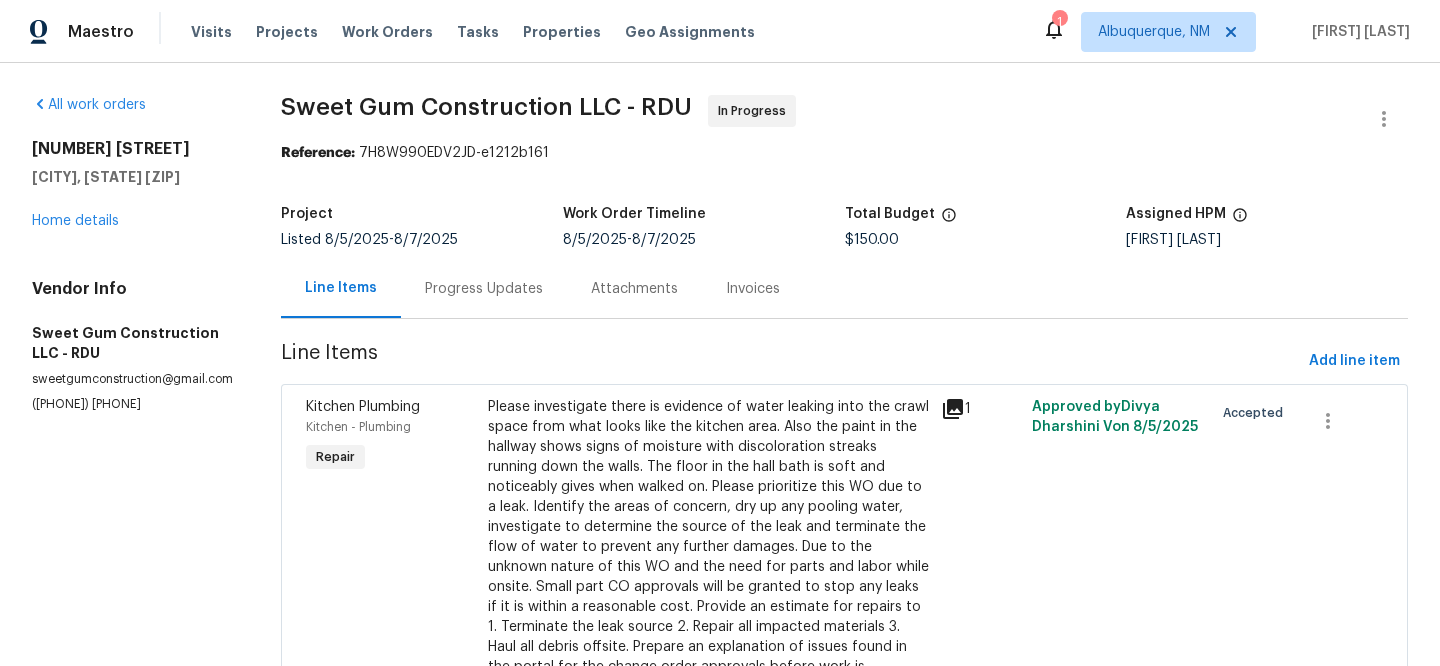 scroll, scrollTop: 0, scrollLeft: 0, axis: both 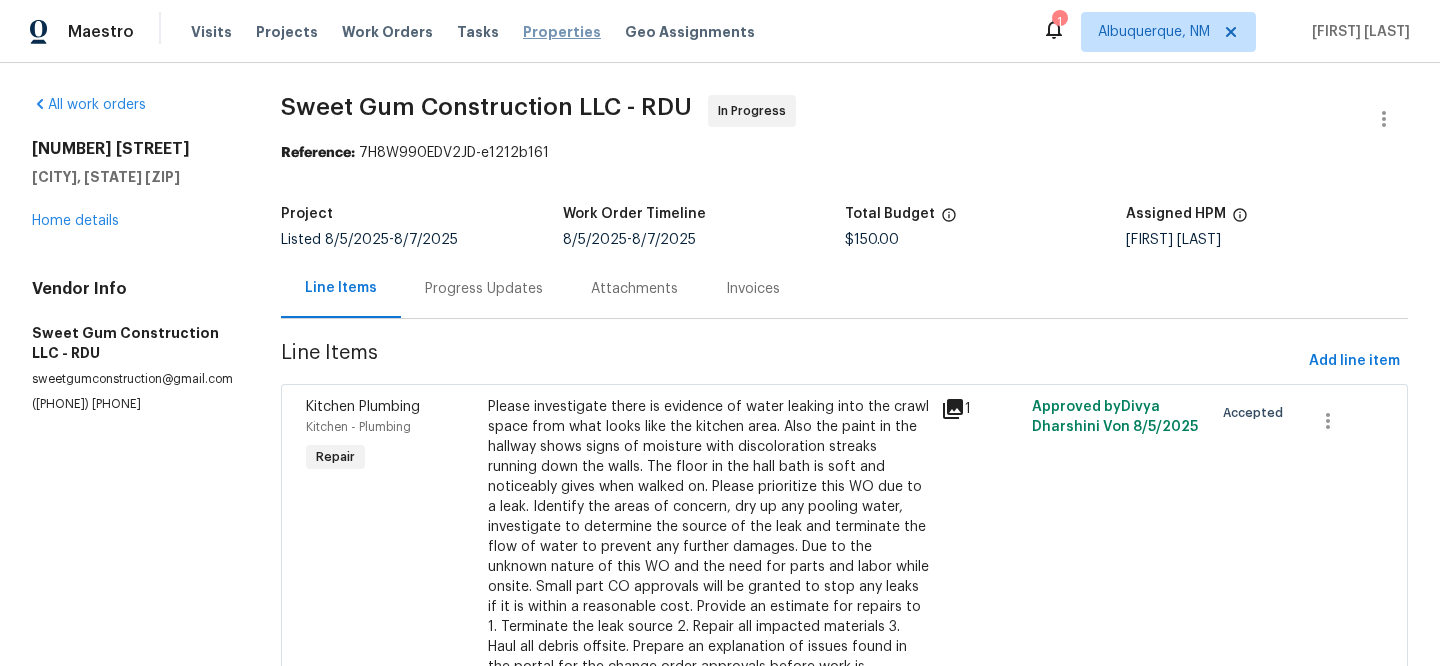 click on "Properties" at bounding box center [562, 32] 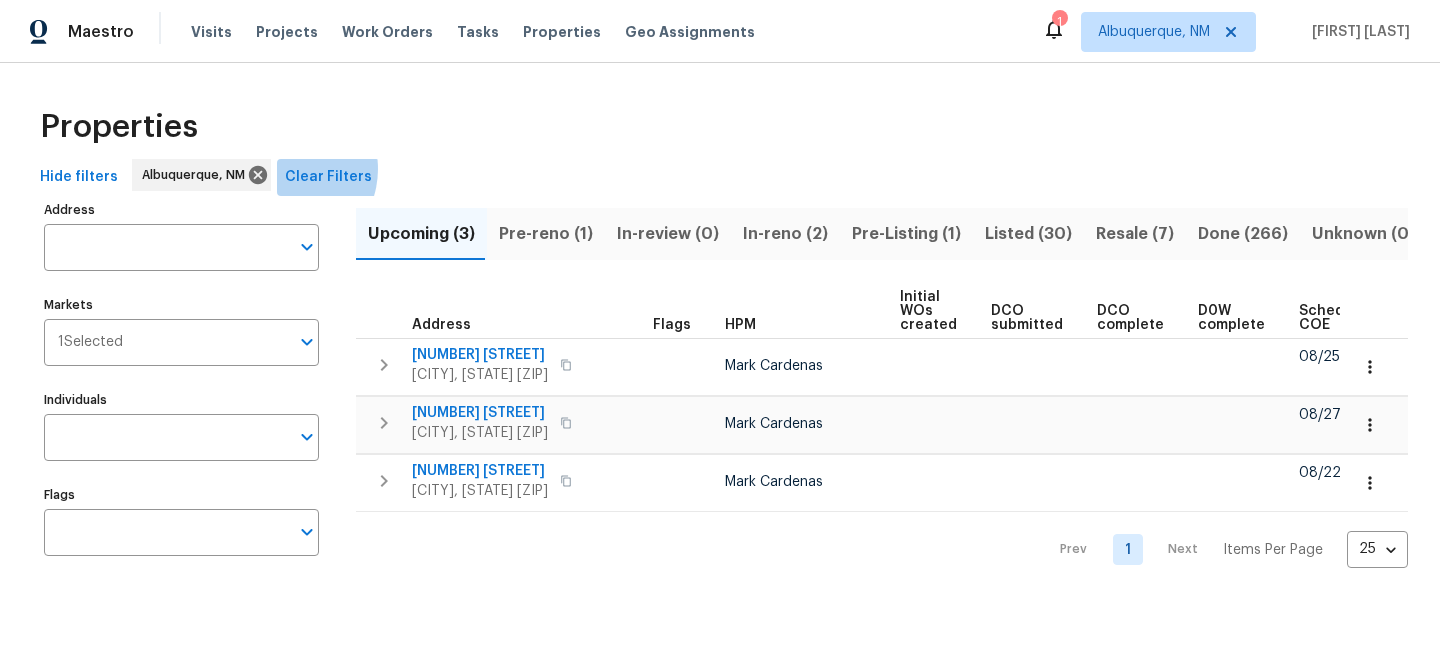 click on "Clear Filters" at bounding box center [328, 177] 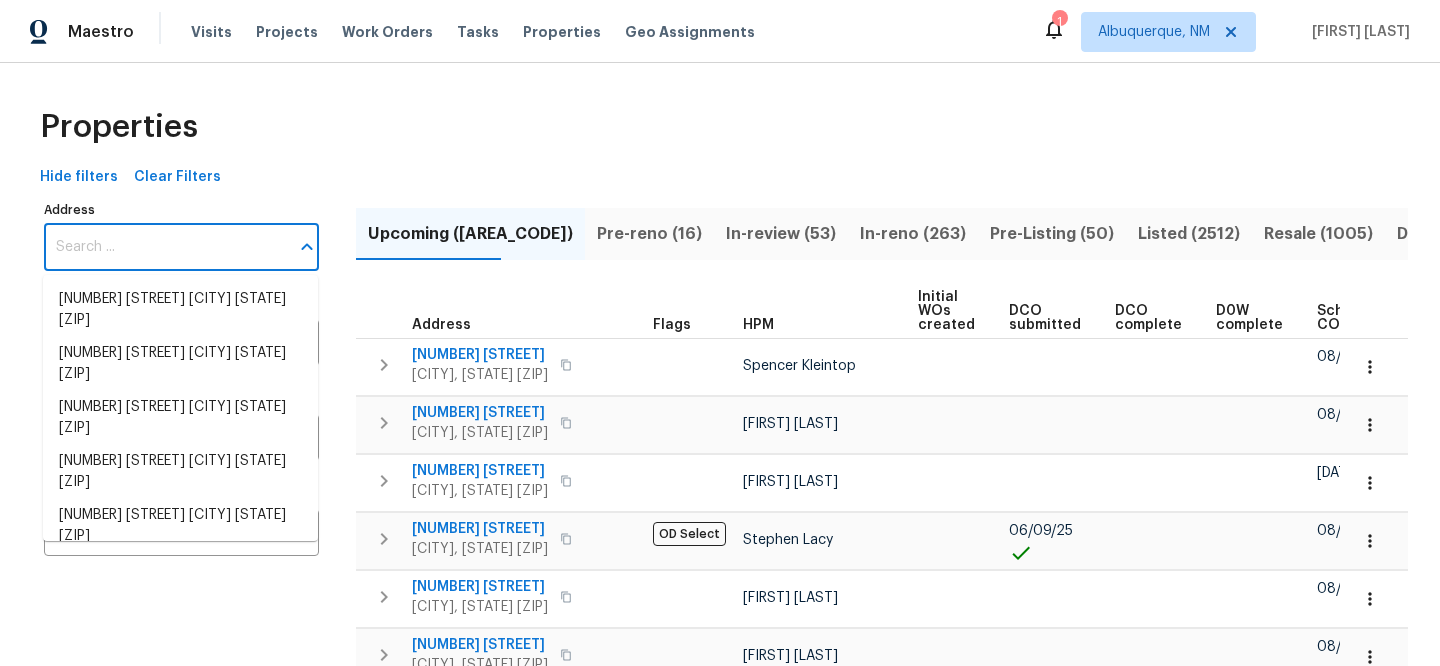 click on "Address" at bounding box center [166, 247] 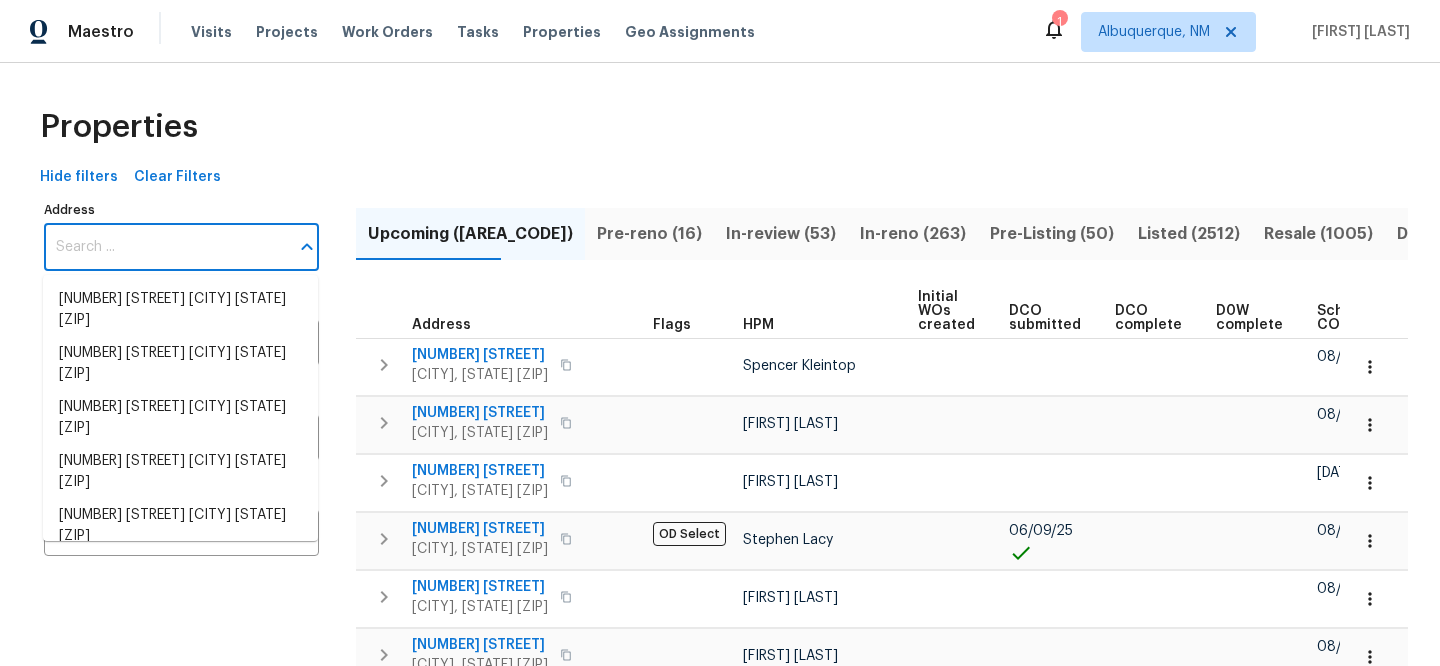 paste on "[NUMBER] [STREET] [CITY] [STATE] [ZIP]" 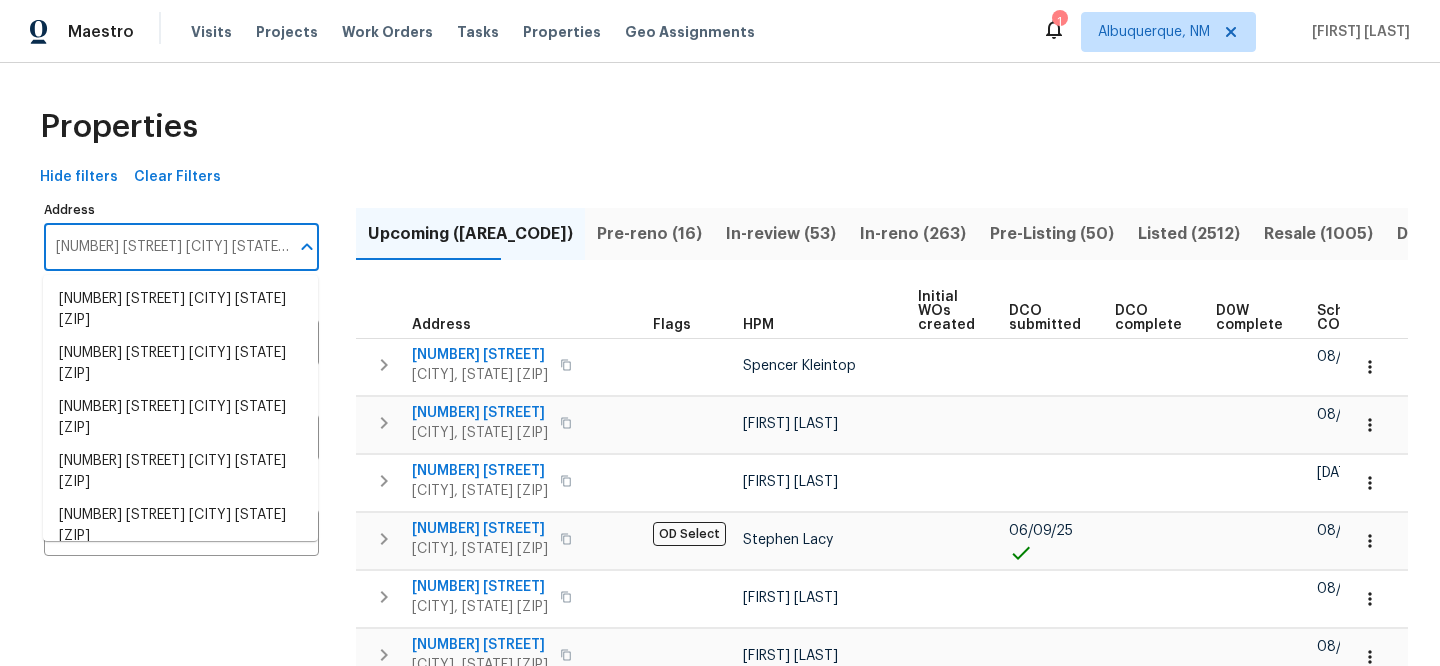 scroll, scrollTop: 0, scrollLeft: 63, axis: horizontal 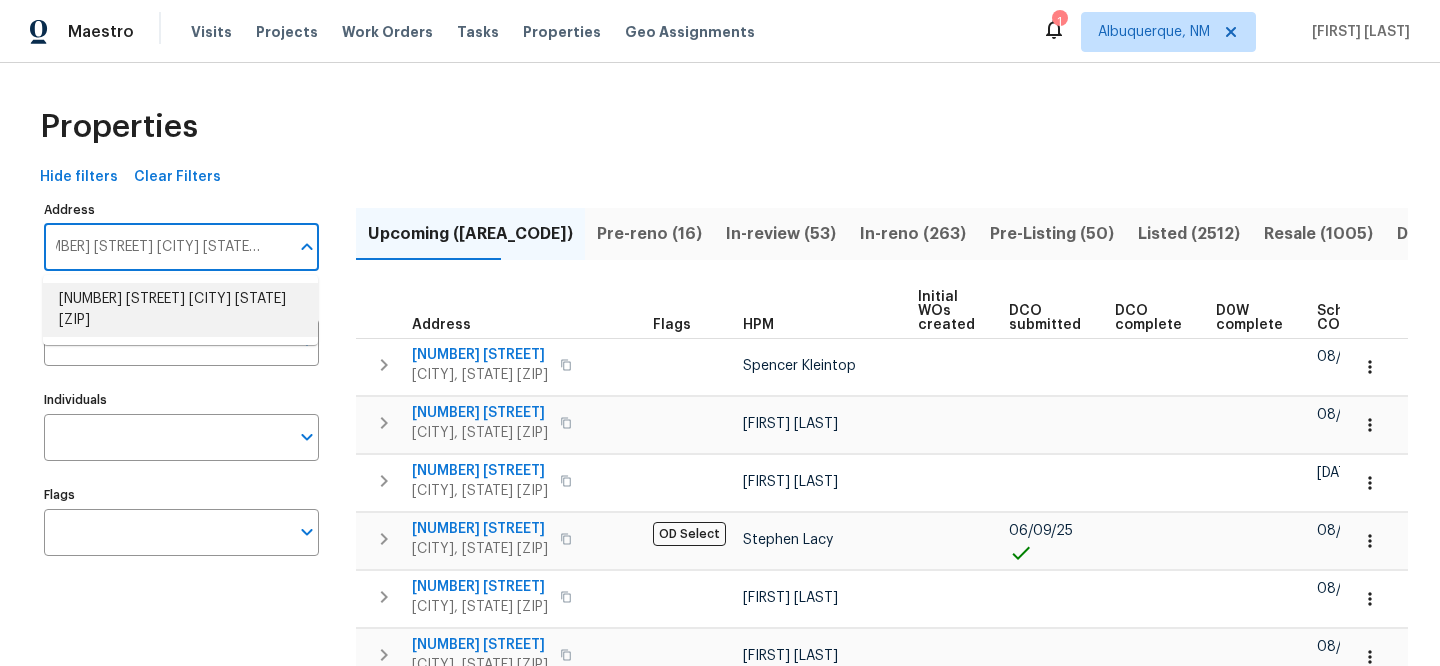 click on "[NUMBER] [STREET] [CITY] [STATE] [ZIP]" at bounding box center [180, 310] 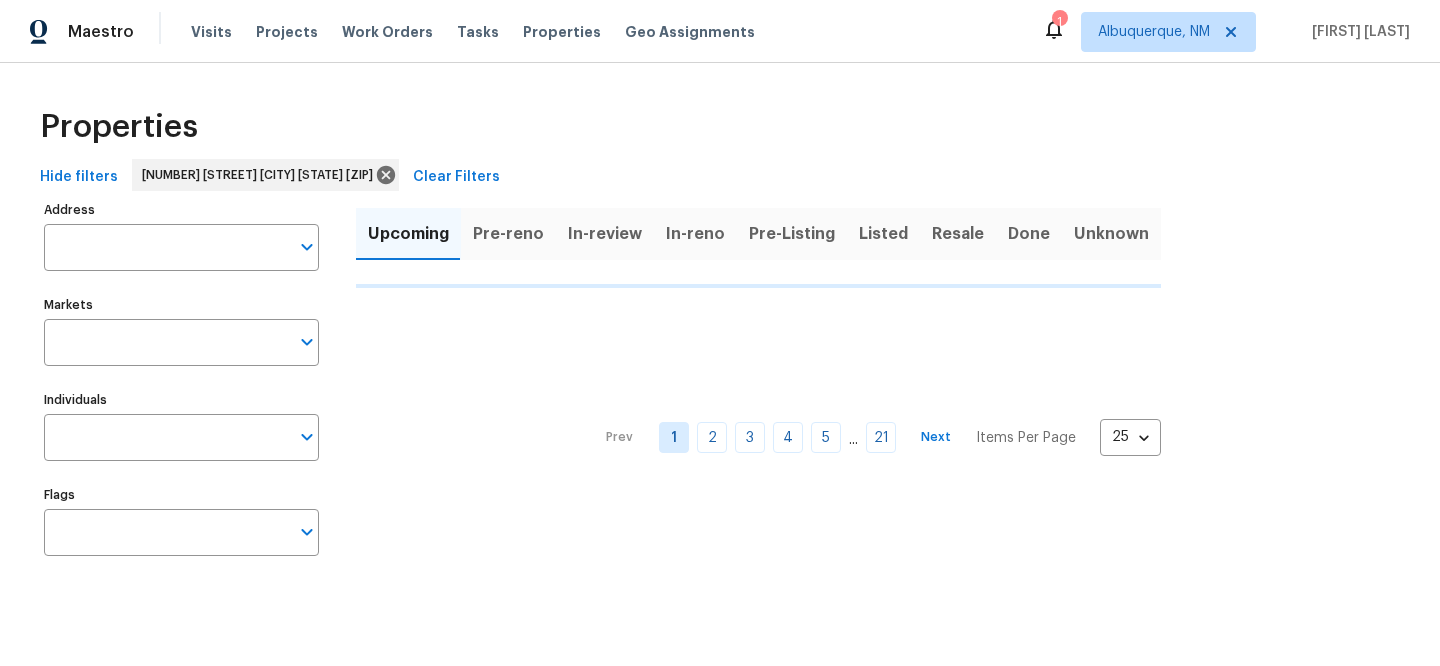 type on "[NUMBER] [STREET] [CITY] [STATE] [ZIP]" 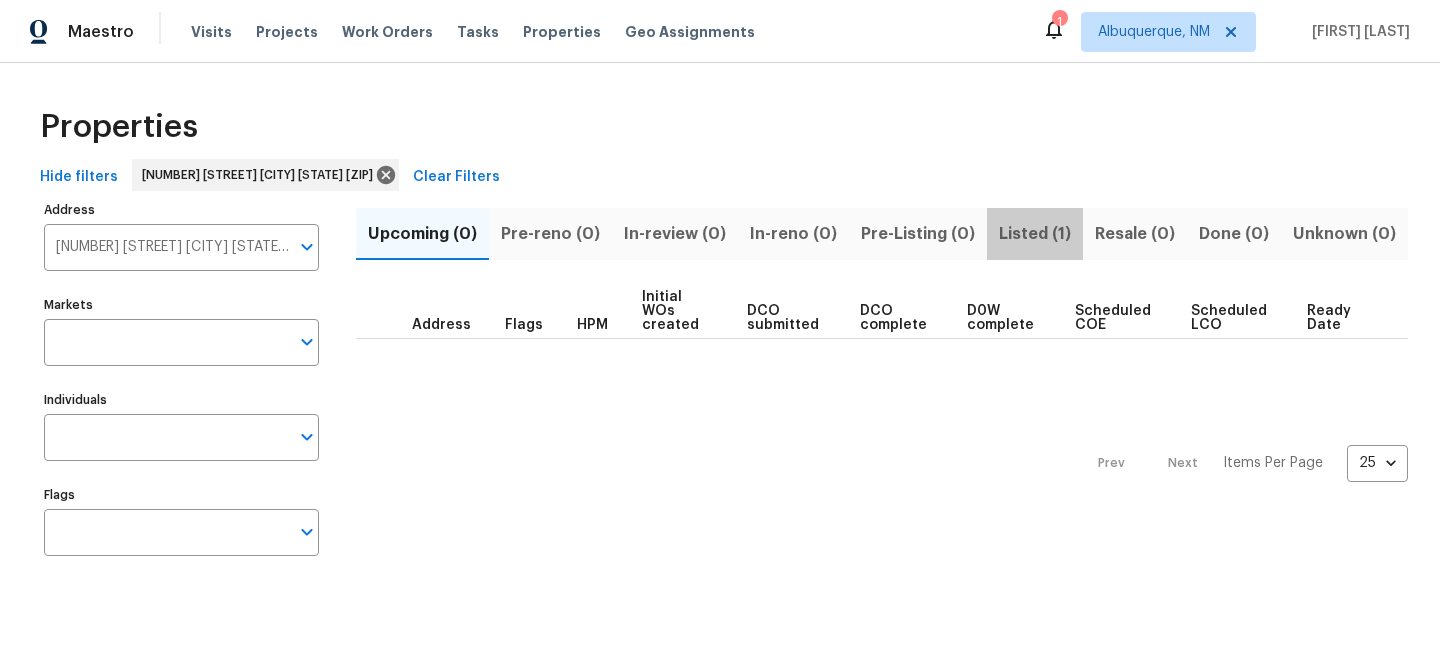 click on "Listed (1)" at bounding box center [1035, 234] 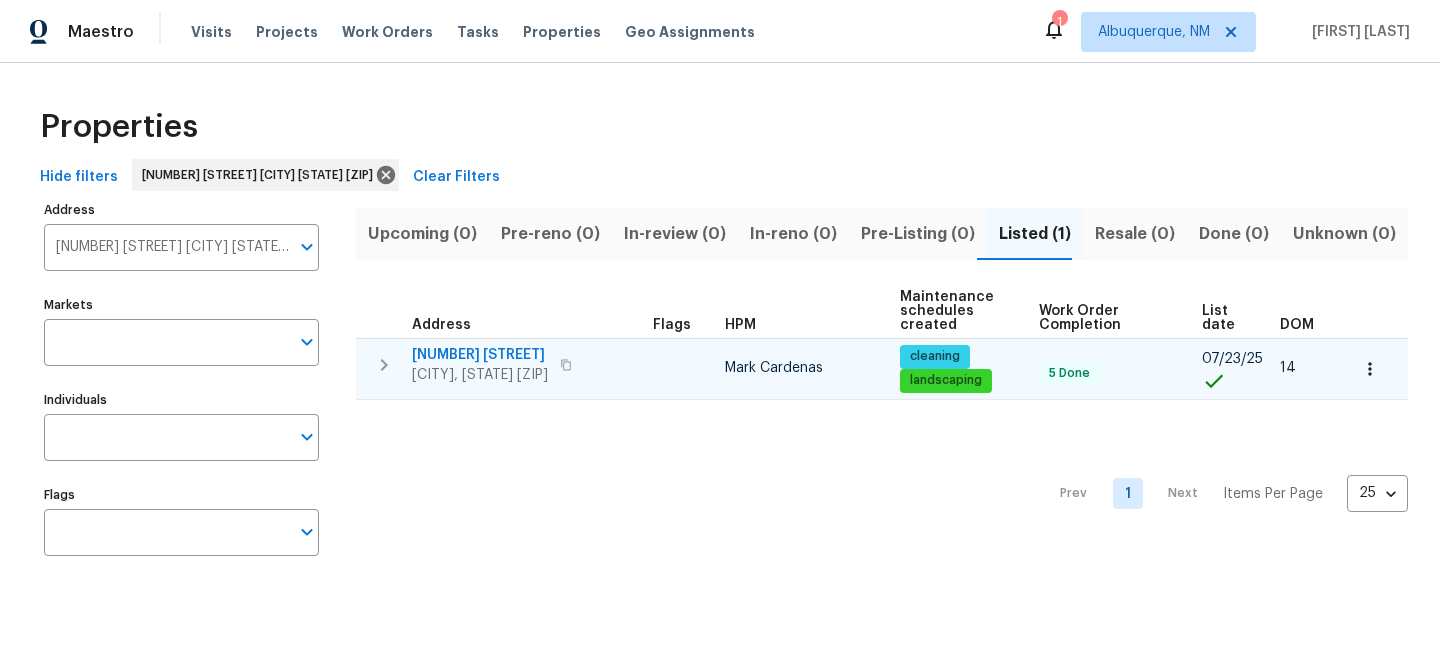 click on "[NUMBER] [STREET]" at bounding box center (480, 355) 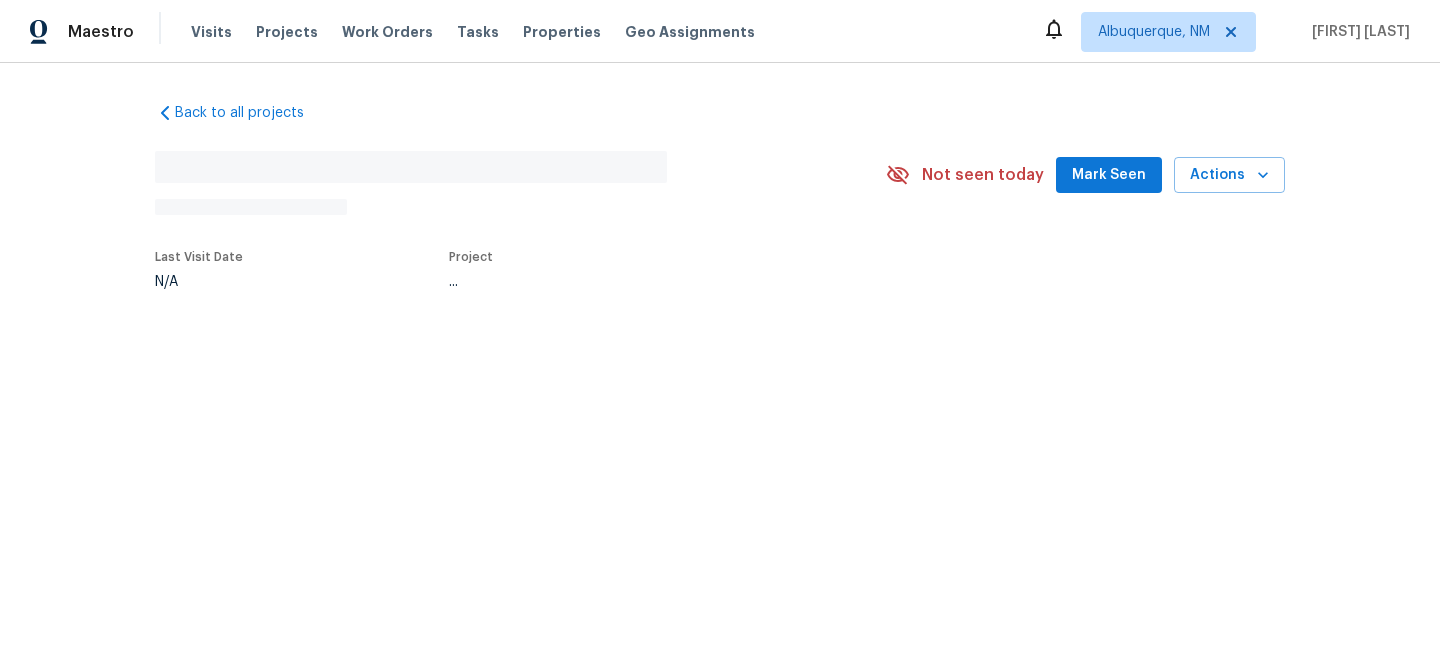 scroll, scrollTop: 0, scrollLeft: 0, axis: both 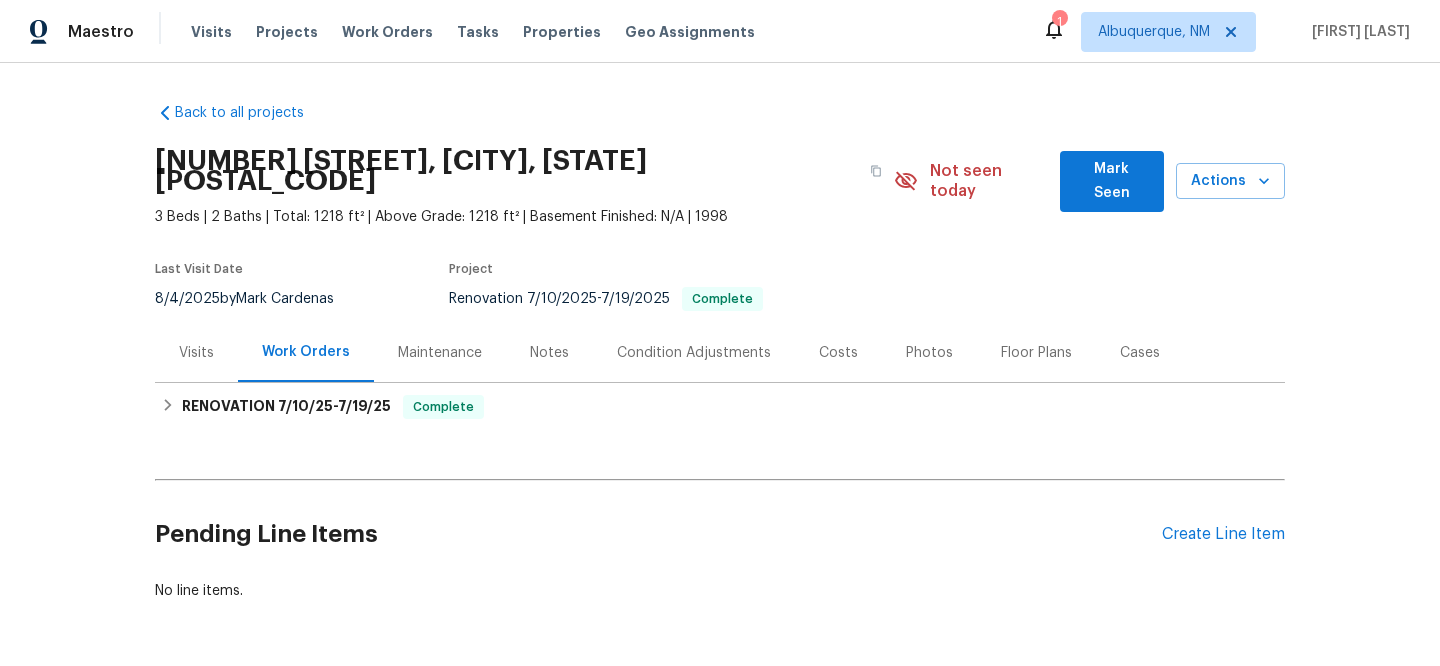 click on "Visits" at bounding box center [196, 353] 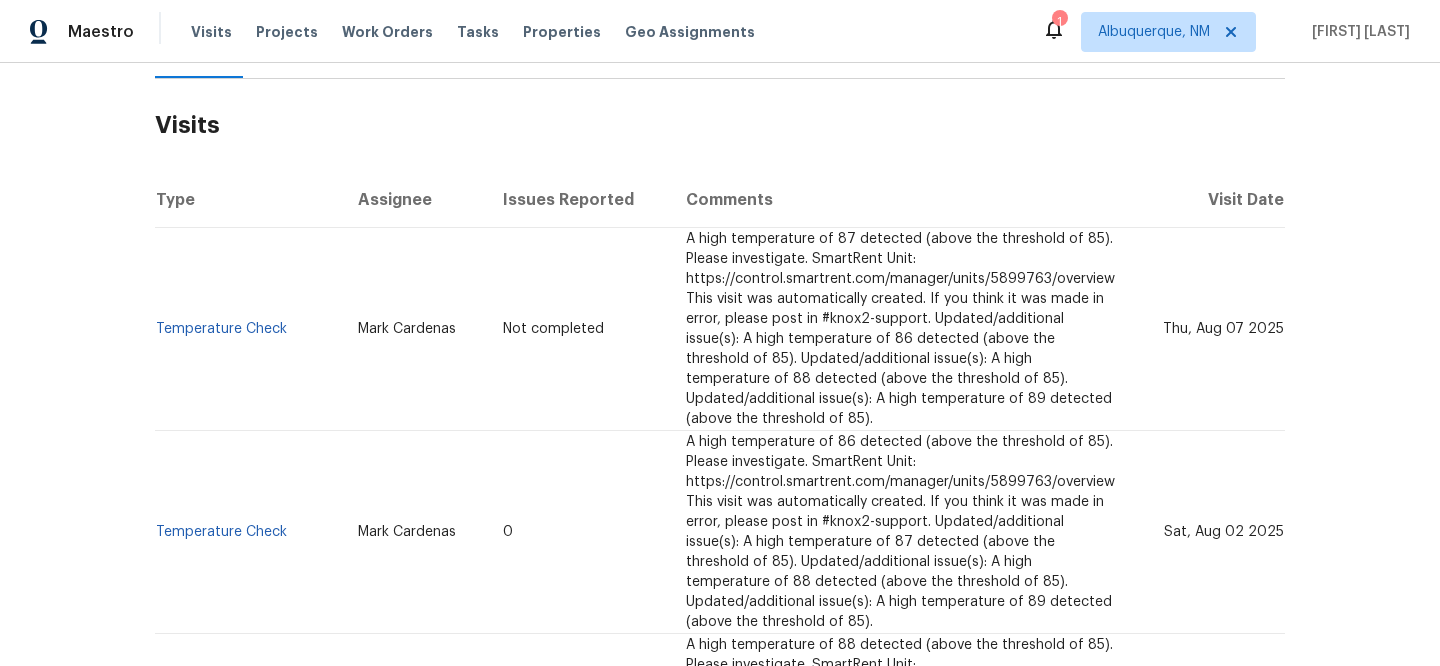 scroll, scrollTop: 342, scrollLeft: 0, axis: vertical 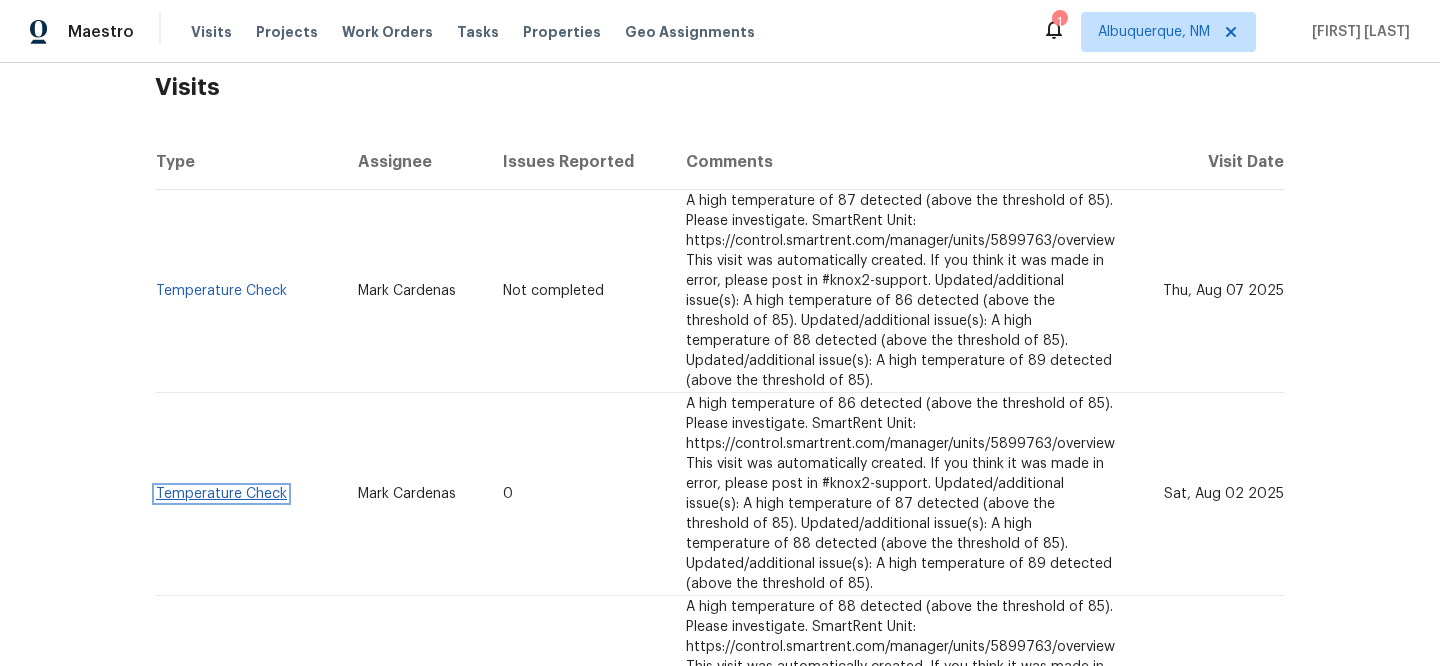 click on "Temperature Check" at bounding box center [221, 494] 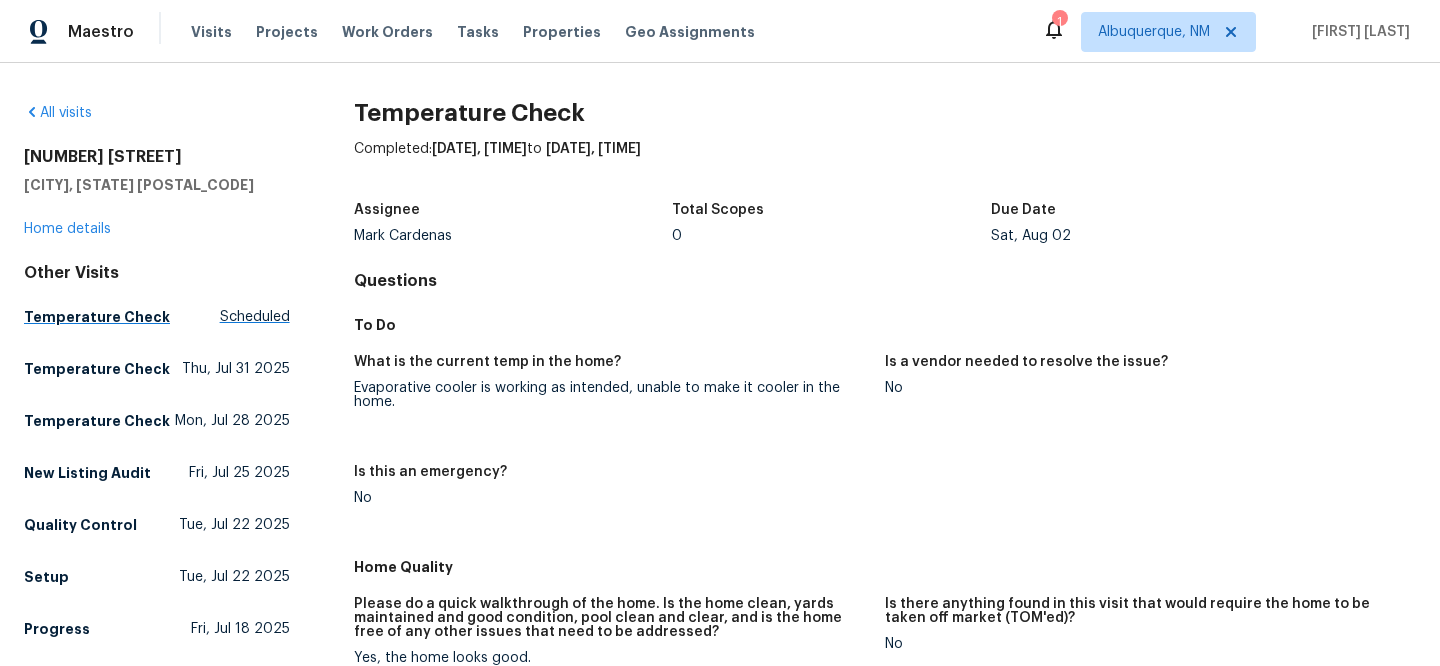 scroll, scrollTop: 0, scrollLeft: 0, axis: both 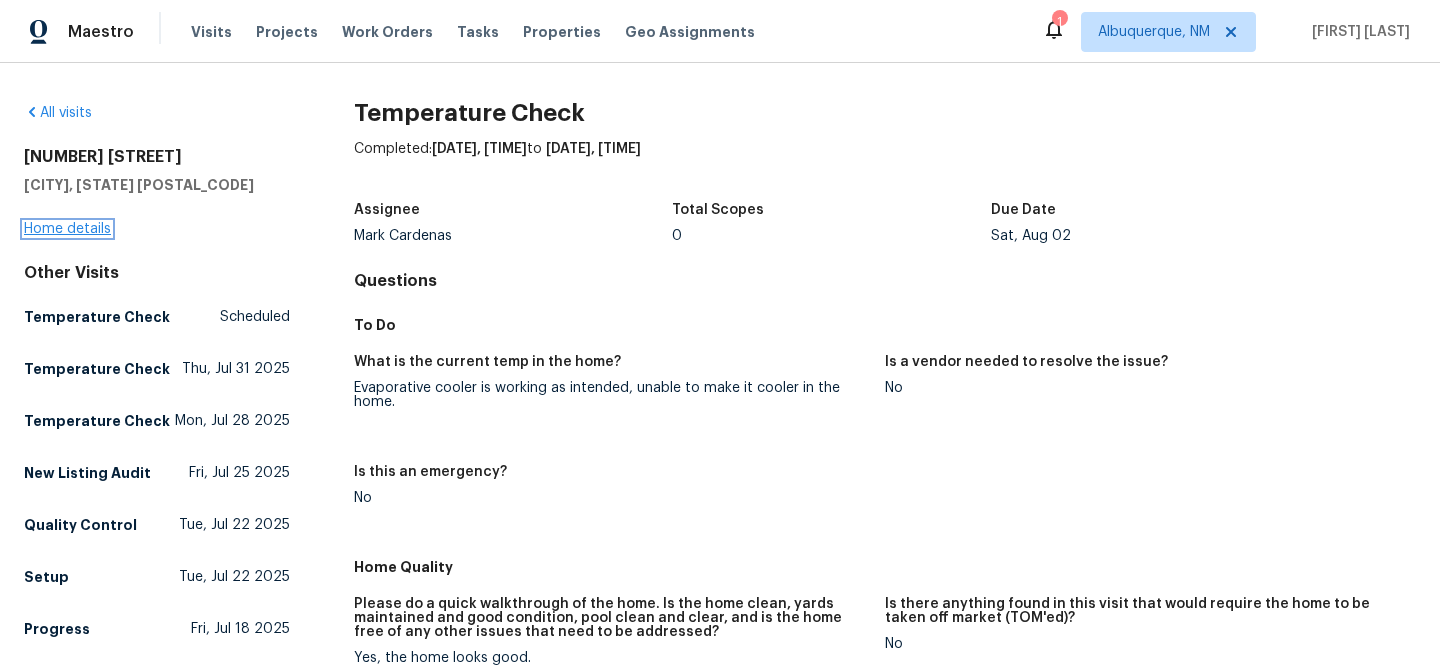 click on "Home details" at bounding box center [67, 229] 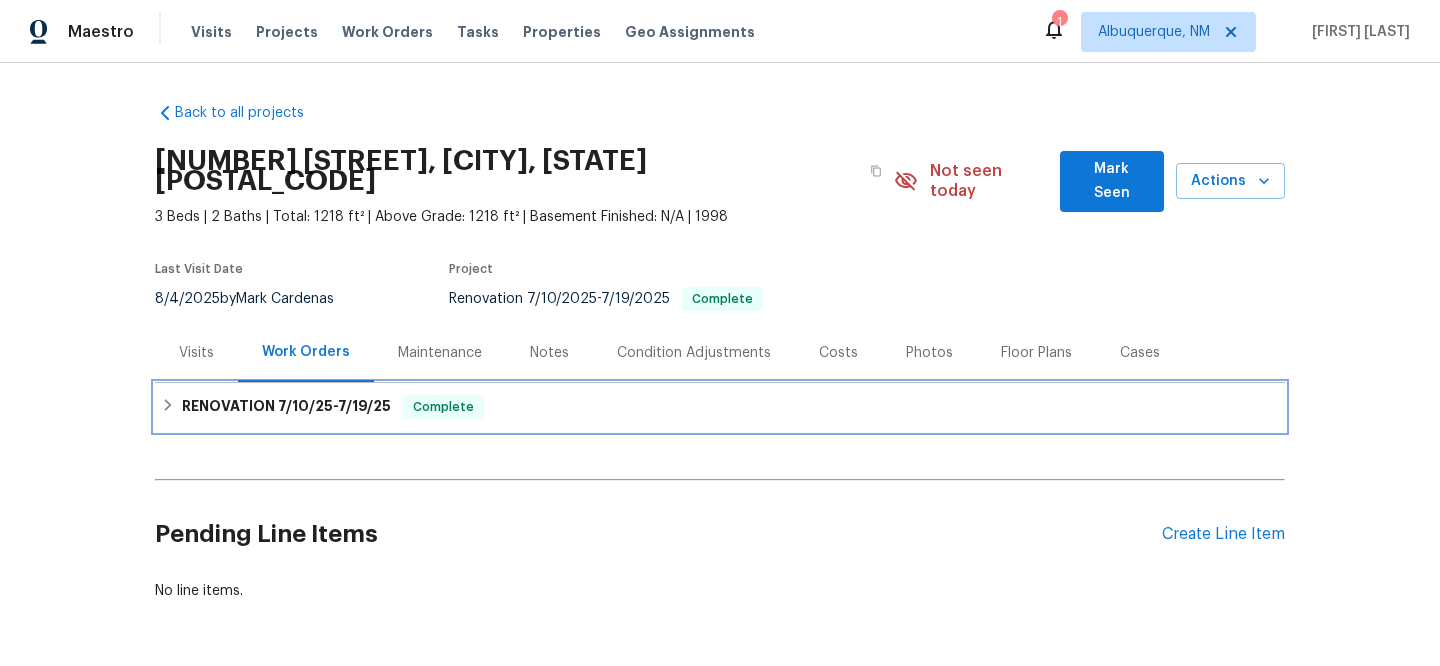 click on "RENOVATION   7/10/25  -  7/19/25" at bounding box center [286, 407] 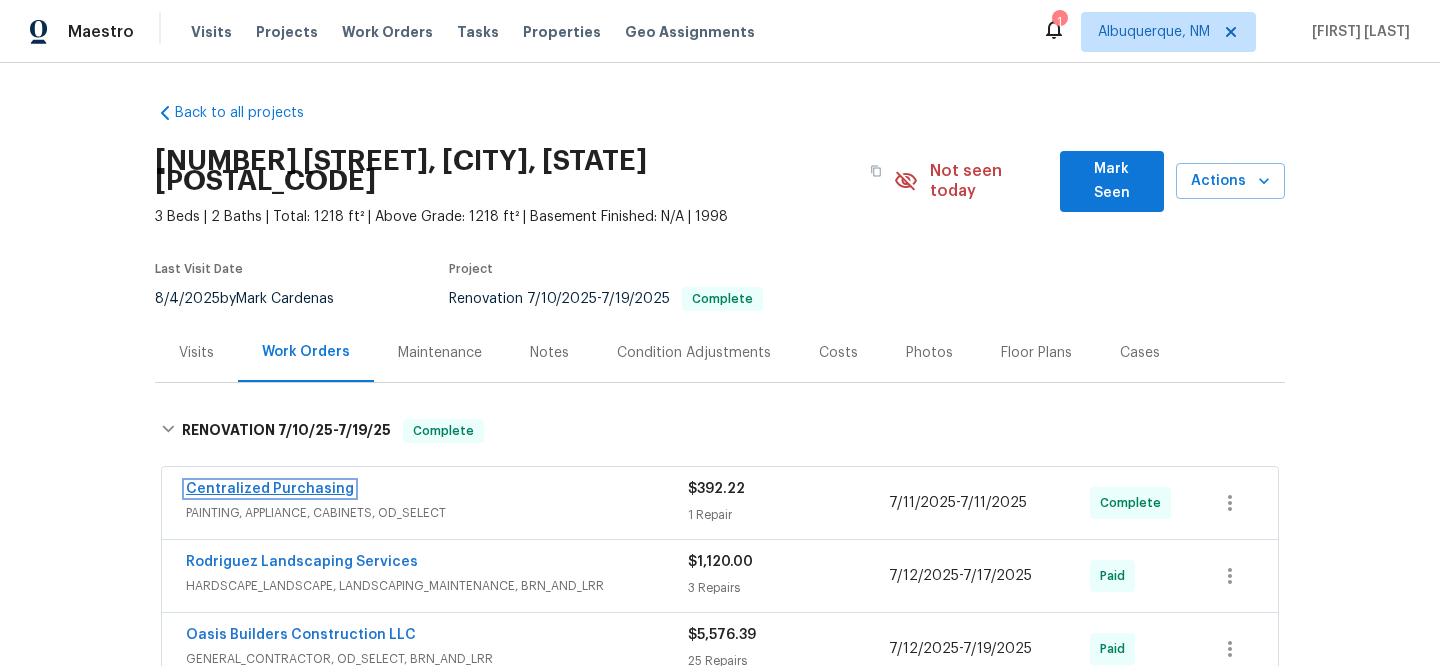 click on "Centralized Purchasing" at bounding box center [270, 489] 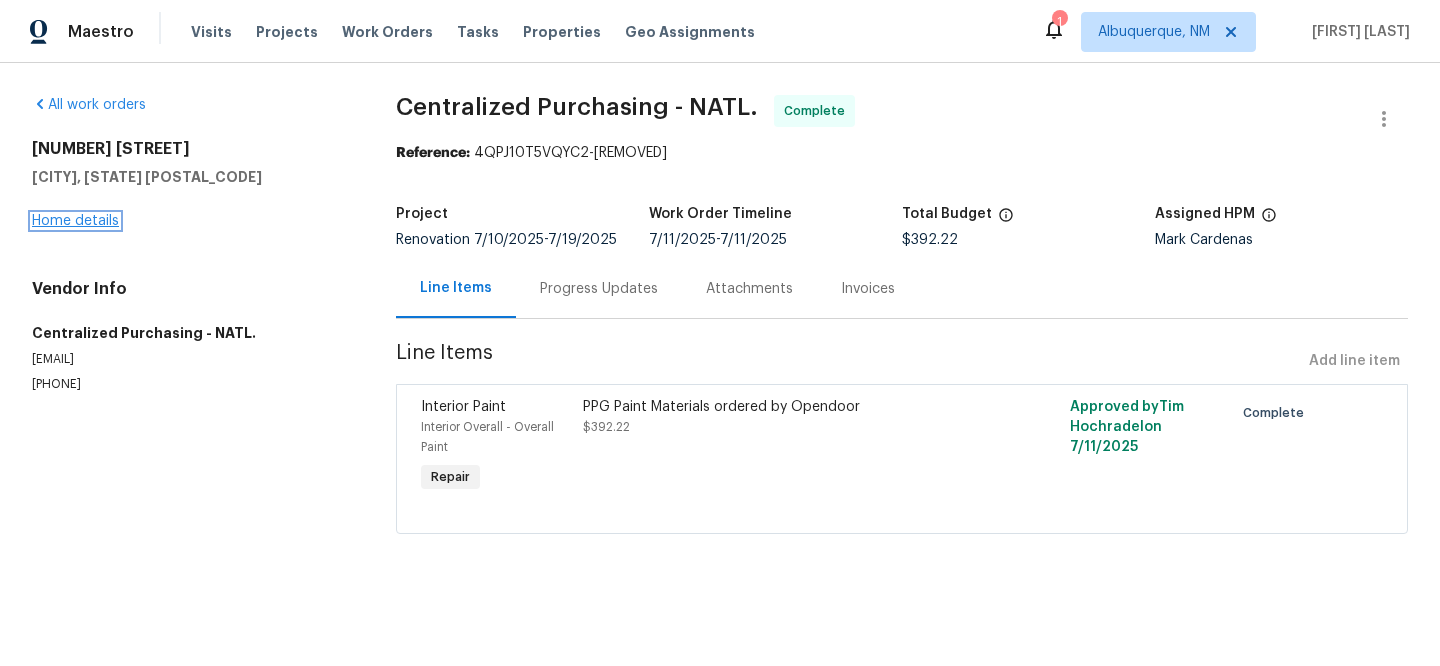 click on "Home details" at bounding box center [75, 221] 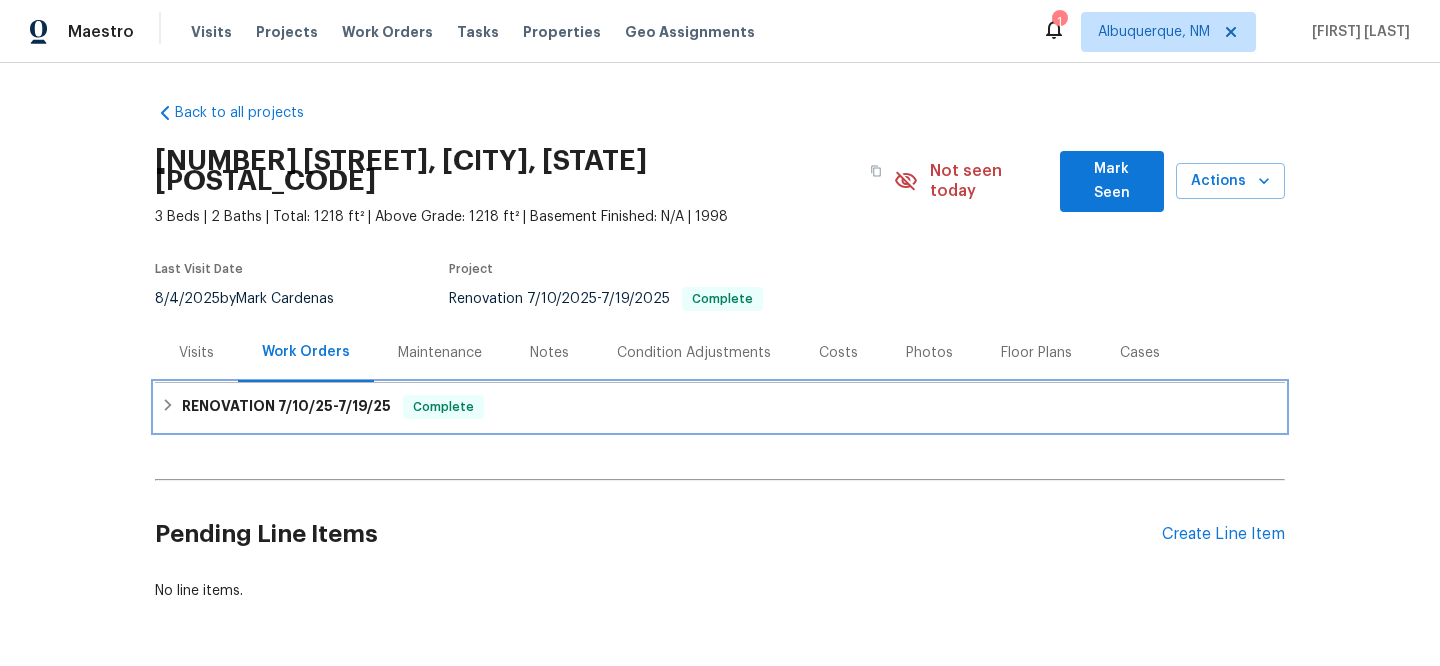 click on "7/10/25" at bounding box center (305, 406) 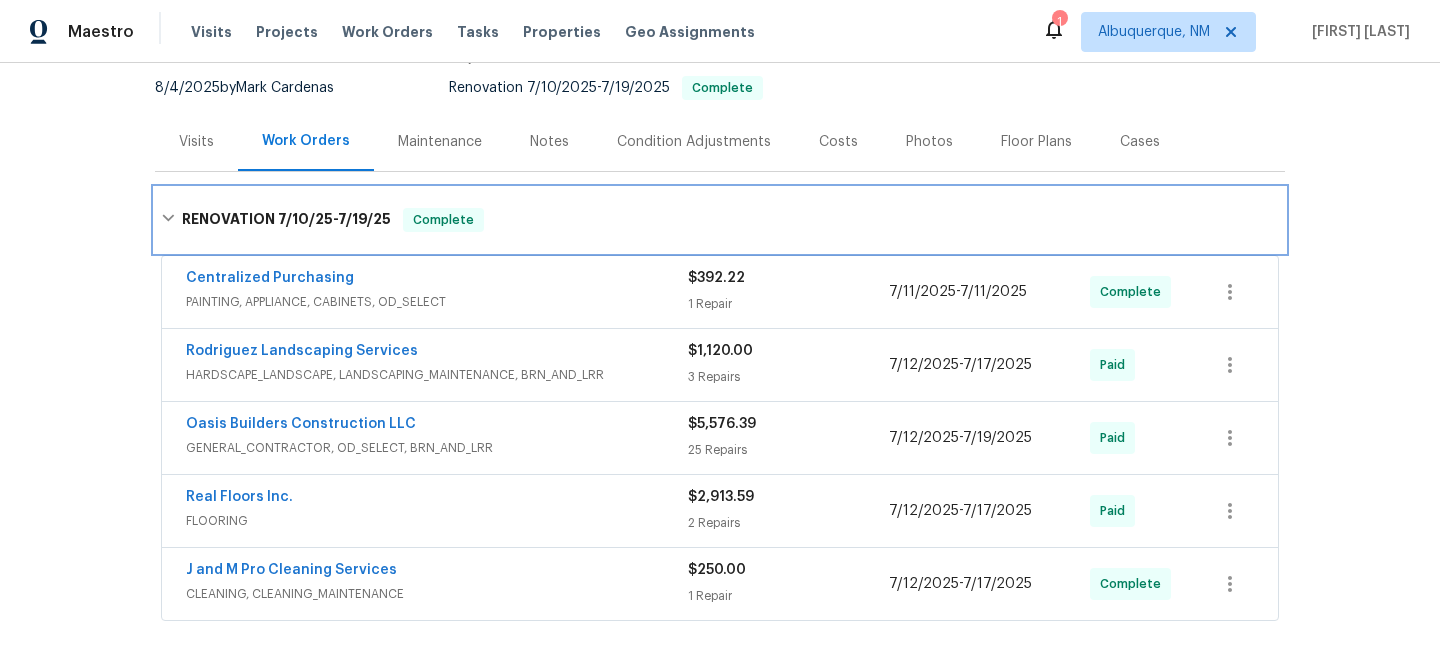 scroll, scrollTop: 243, scrollLeft: 0, axis: vertical 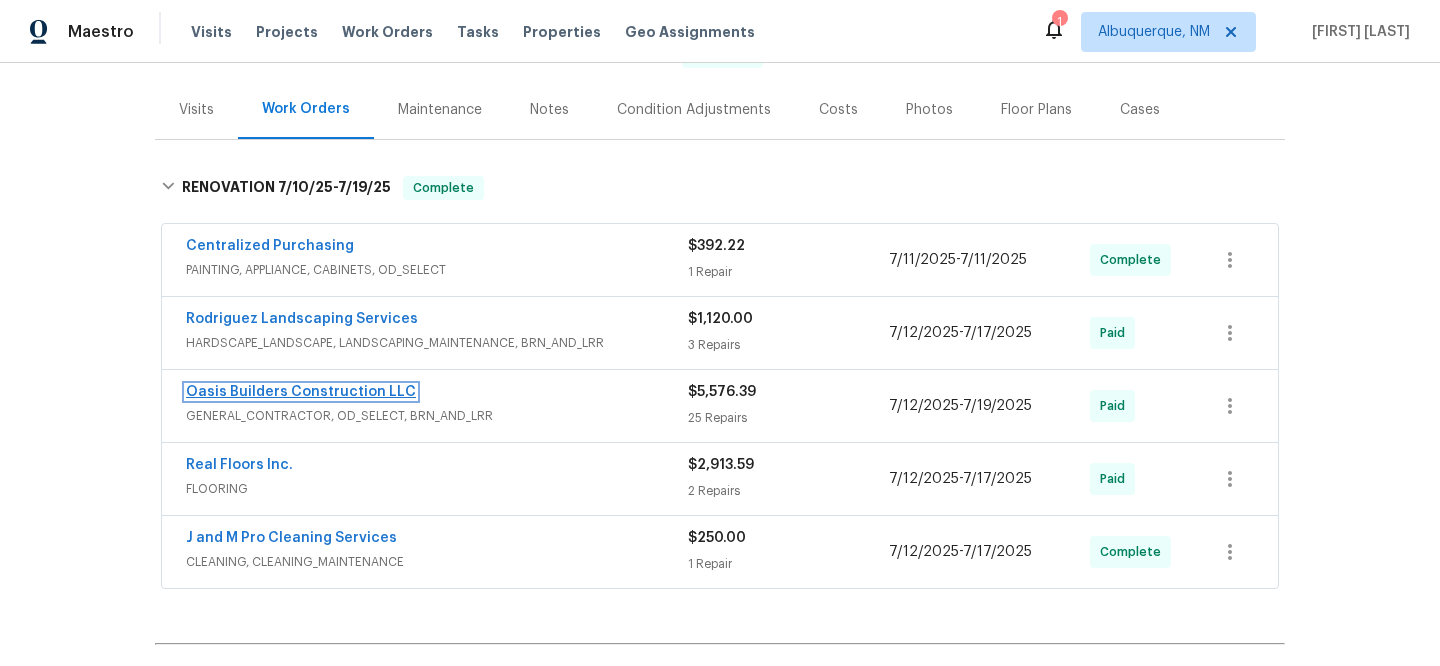 click on "Oasis Builders Construction LLC" at bounding box center (301, 392) 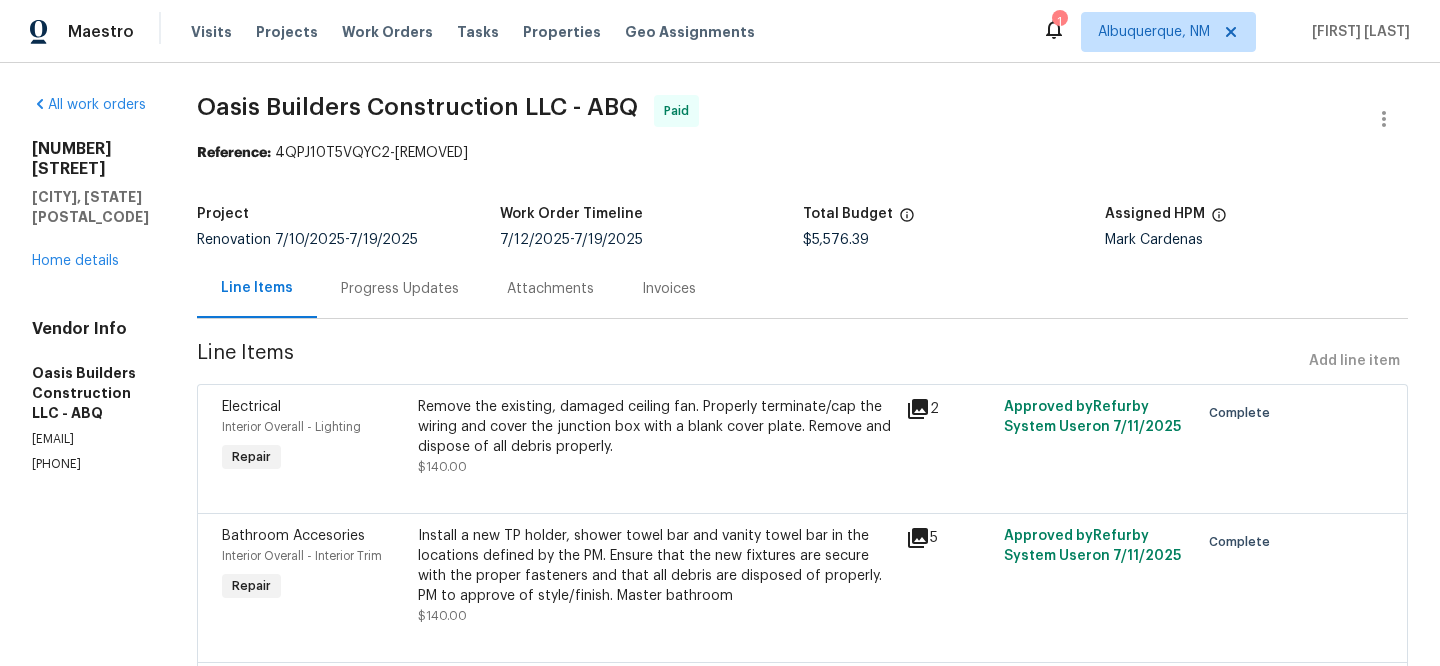 click 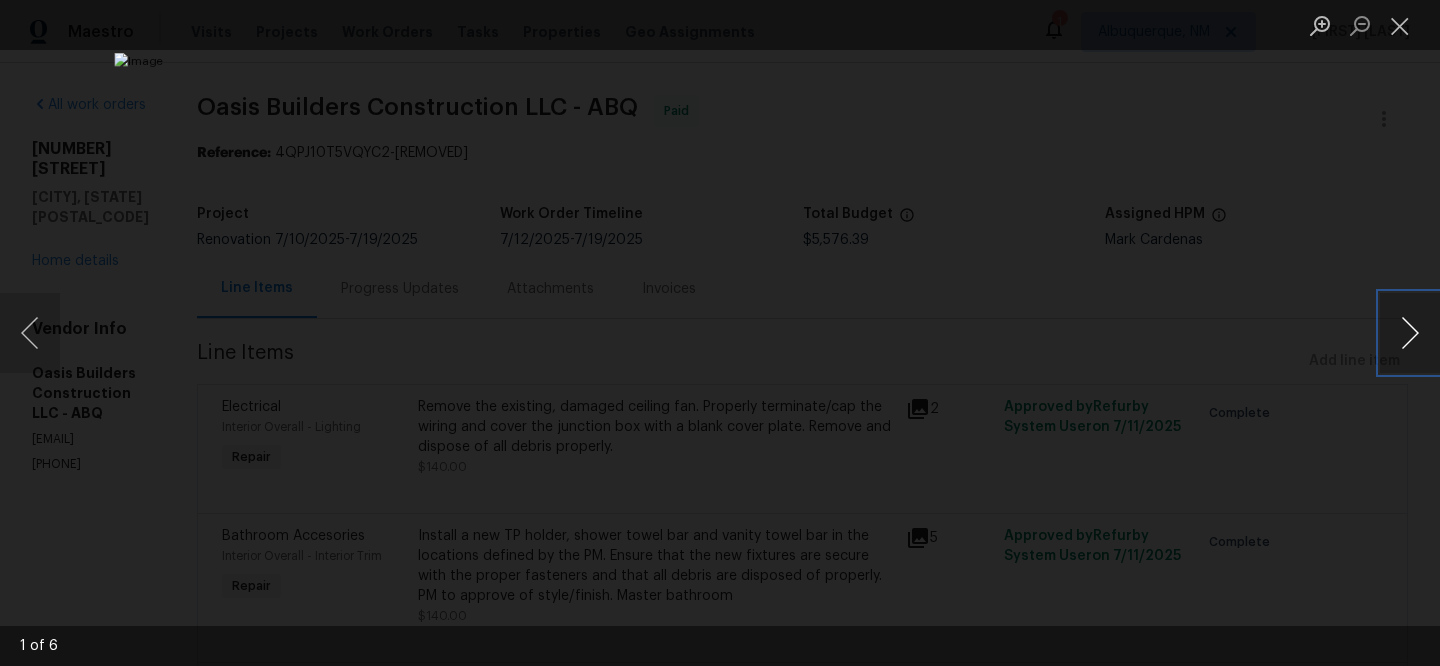 click at bounding box center [1410, 333] 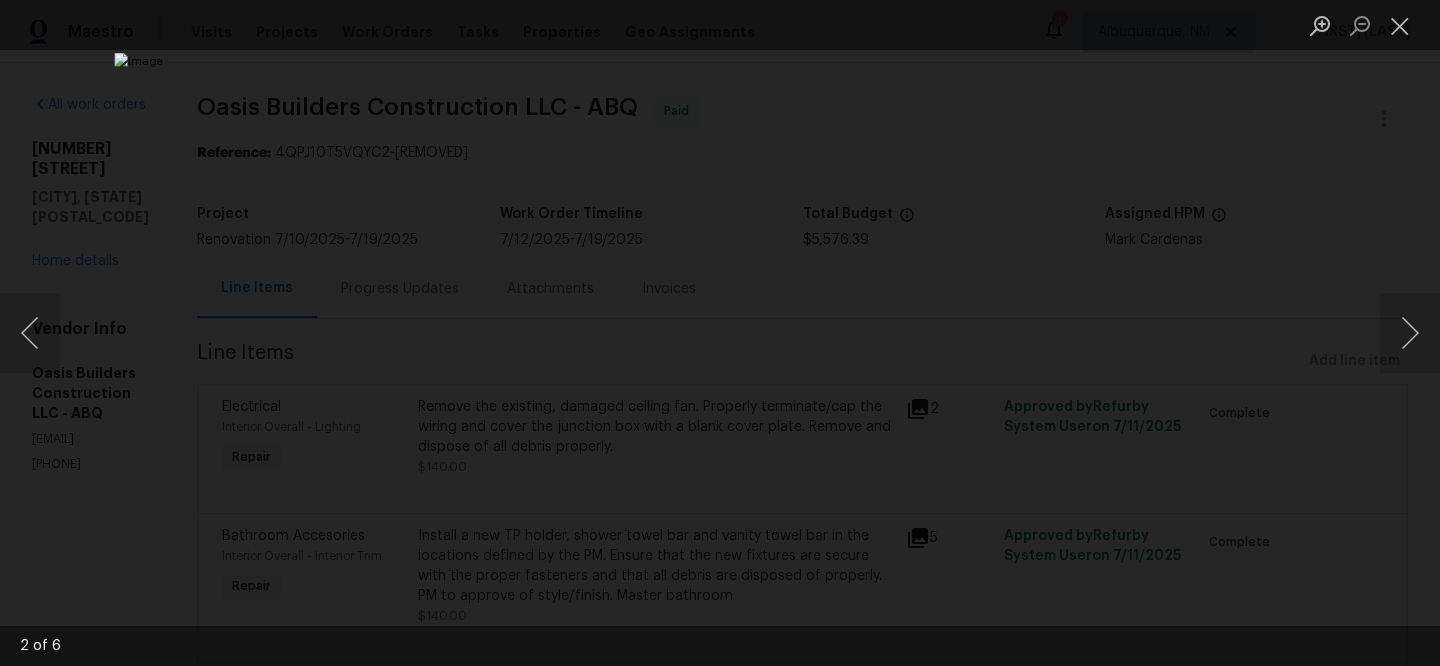 click at bounding box center (720, 333) 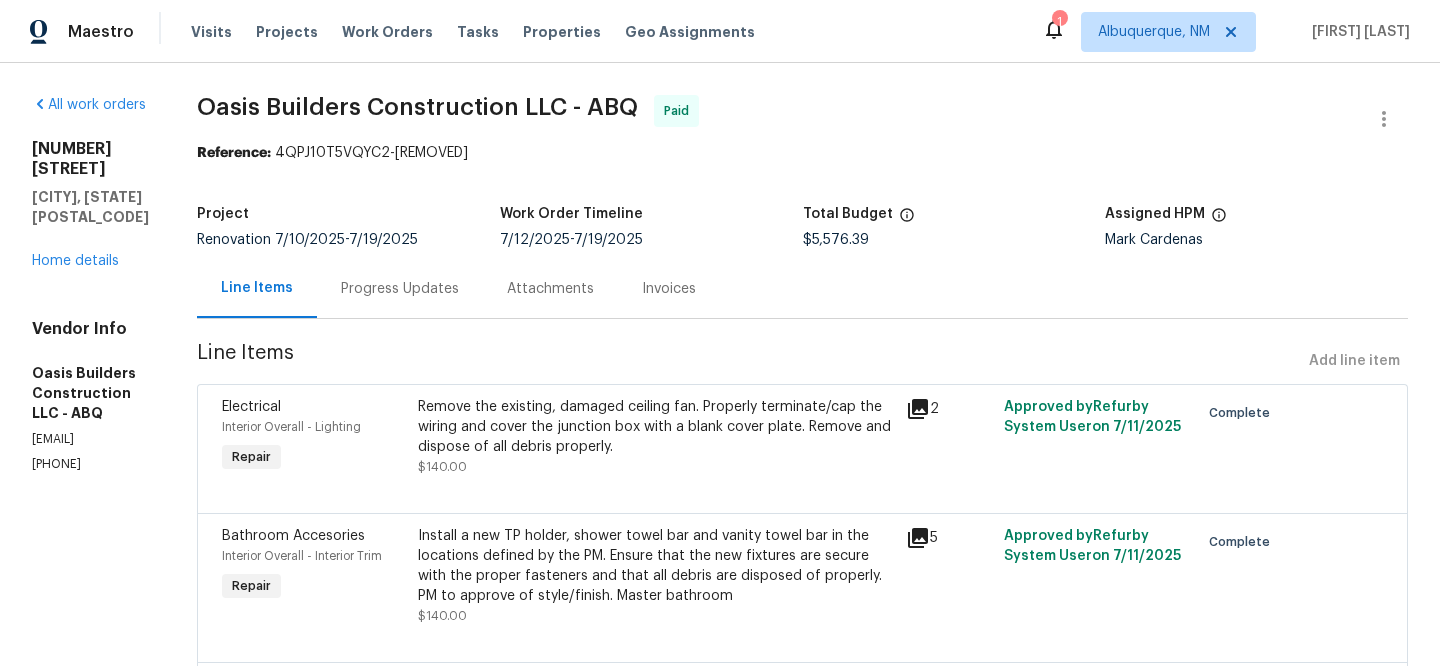 click 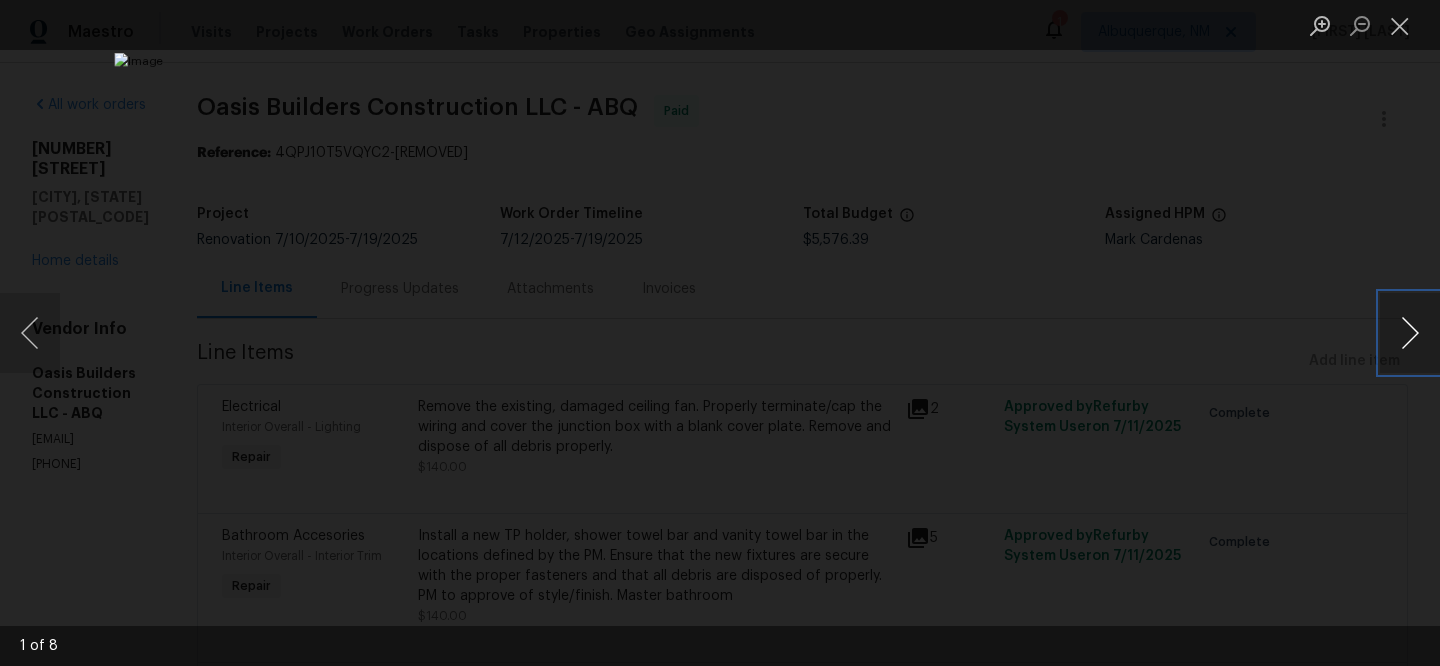 click at bounding box center [1410, 333] 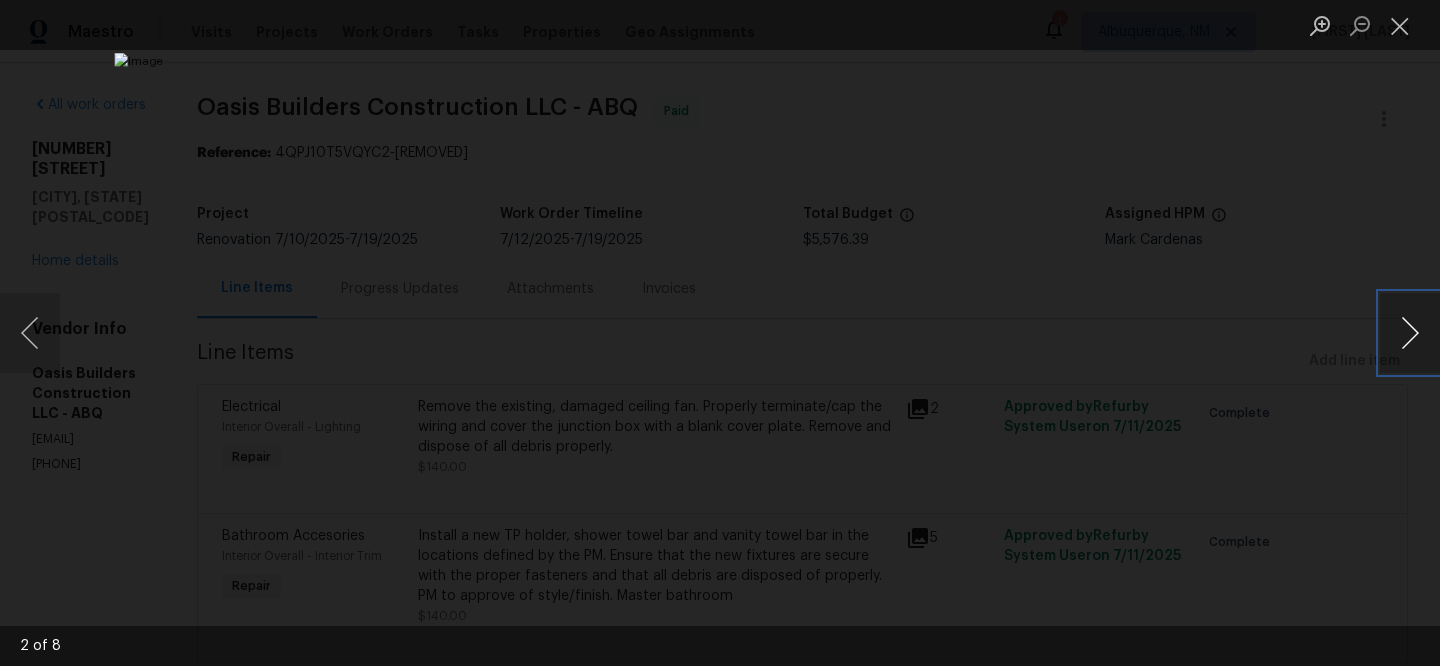 click at bounding box center [1410, 333] 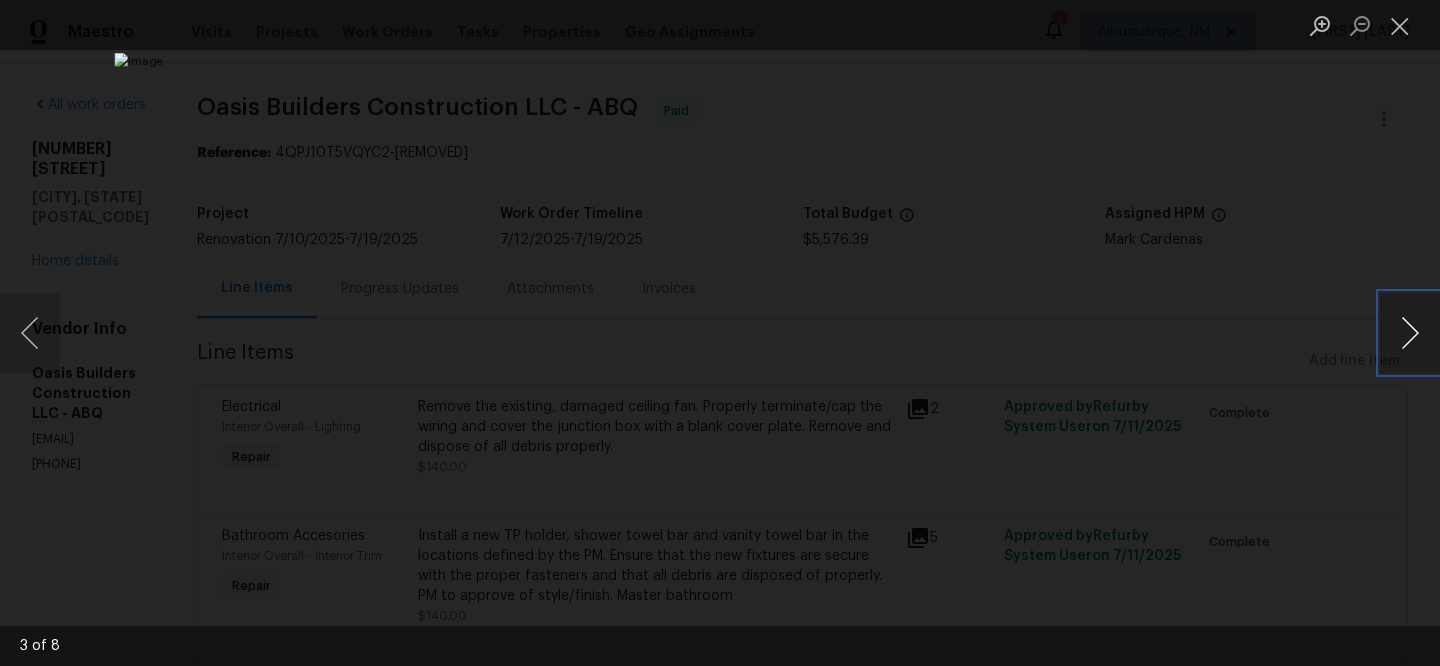 click at bounding box center (1410, 333) 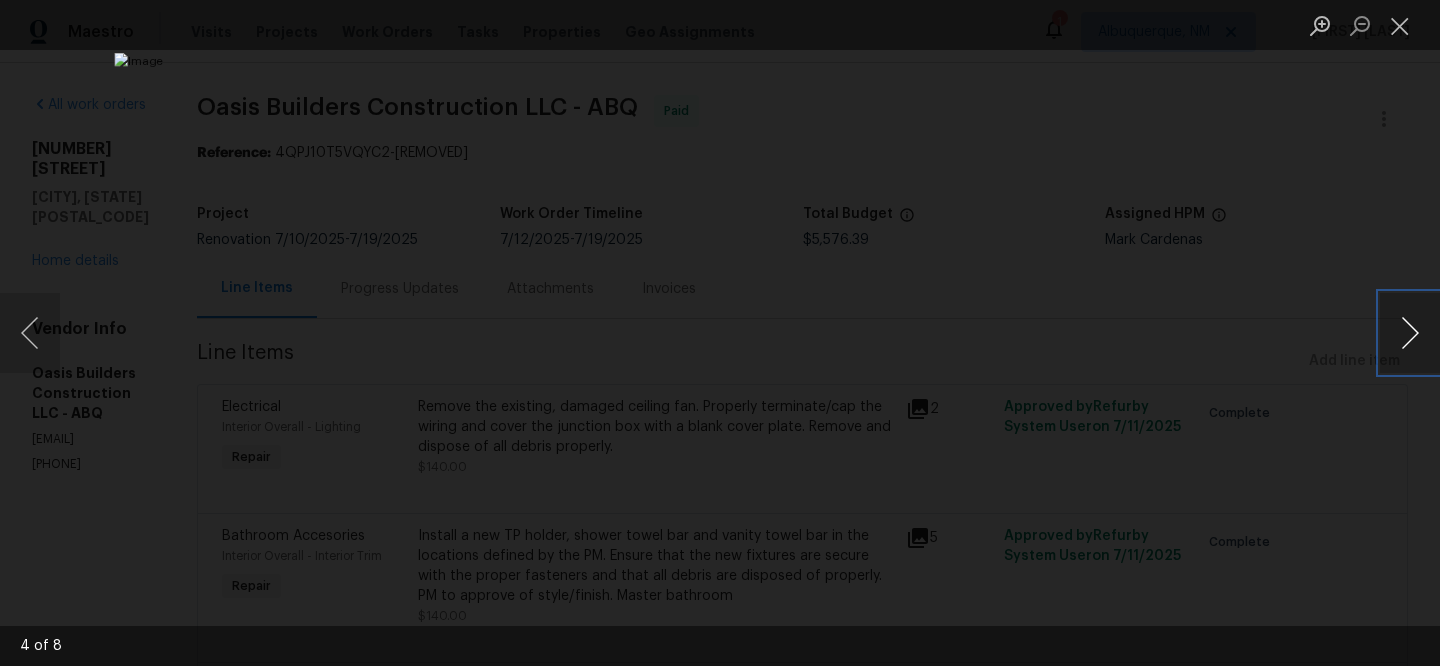 click at bounding box center [1410, 333] 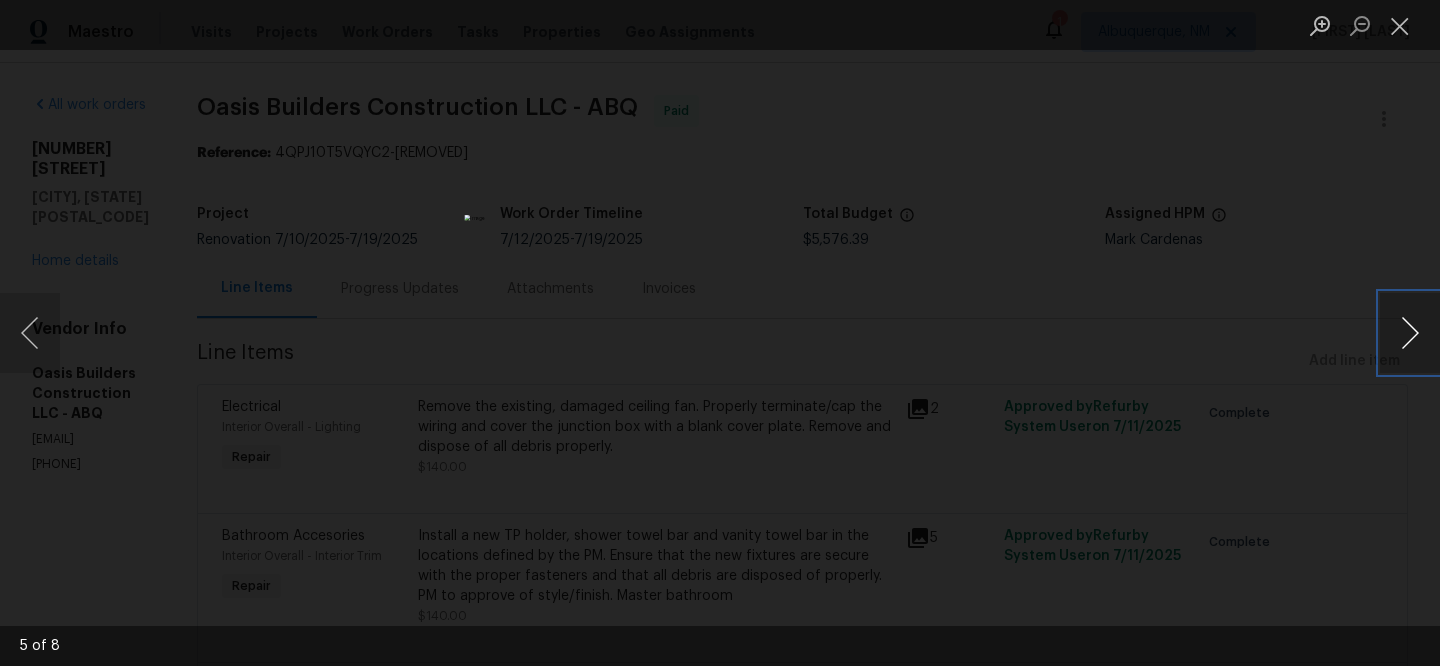 click at bounding box center (1410, 333) 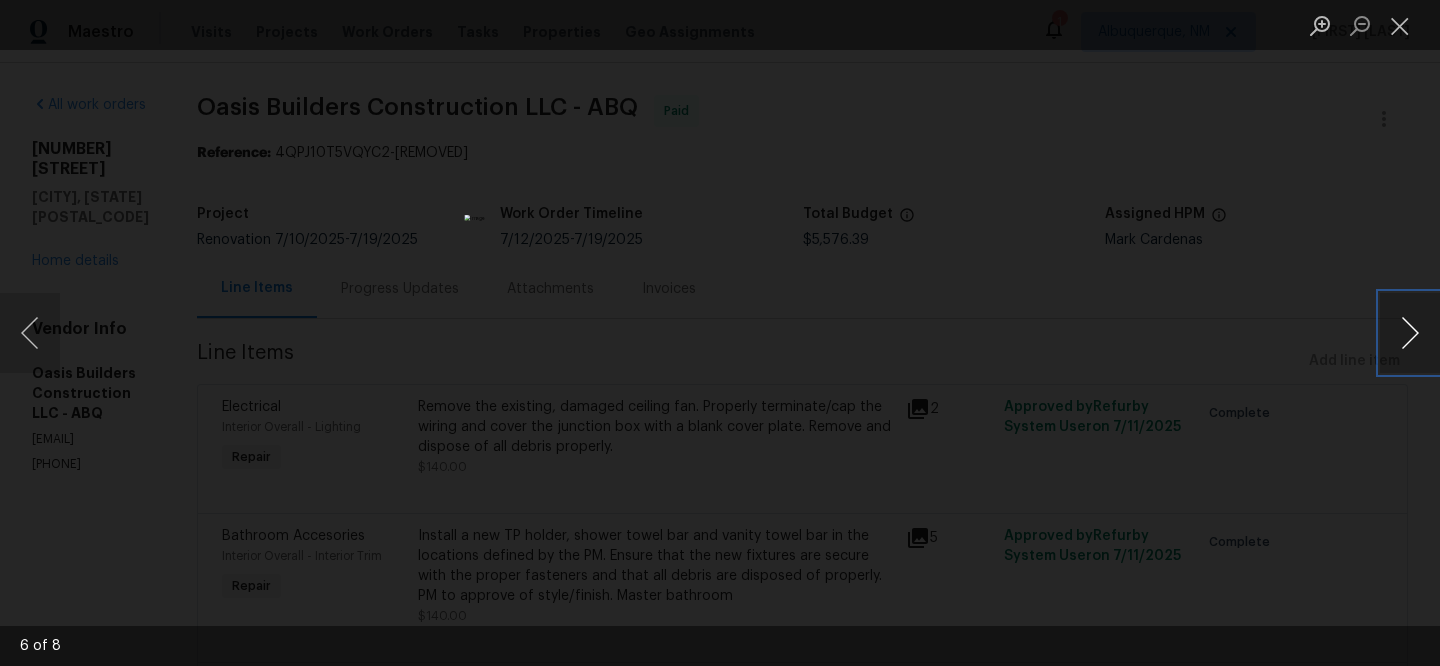 click at bounding box center [1410, 333] 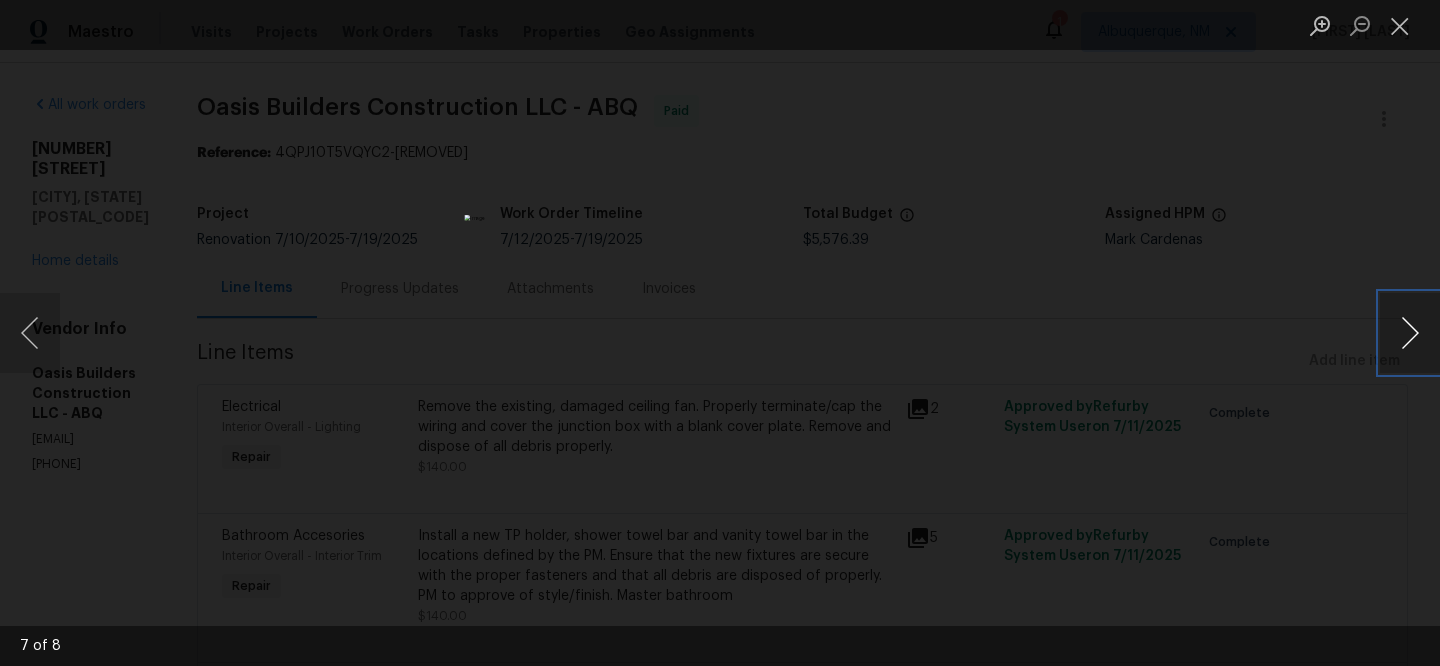 click at bounding box center (1410, 333) 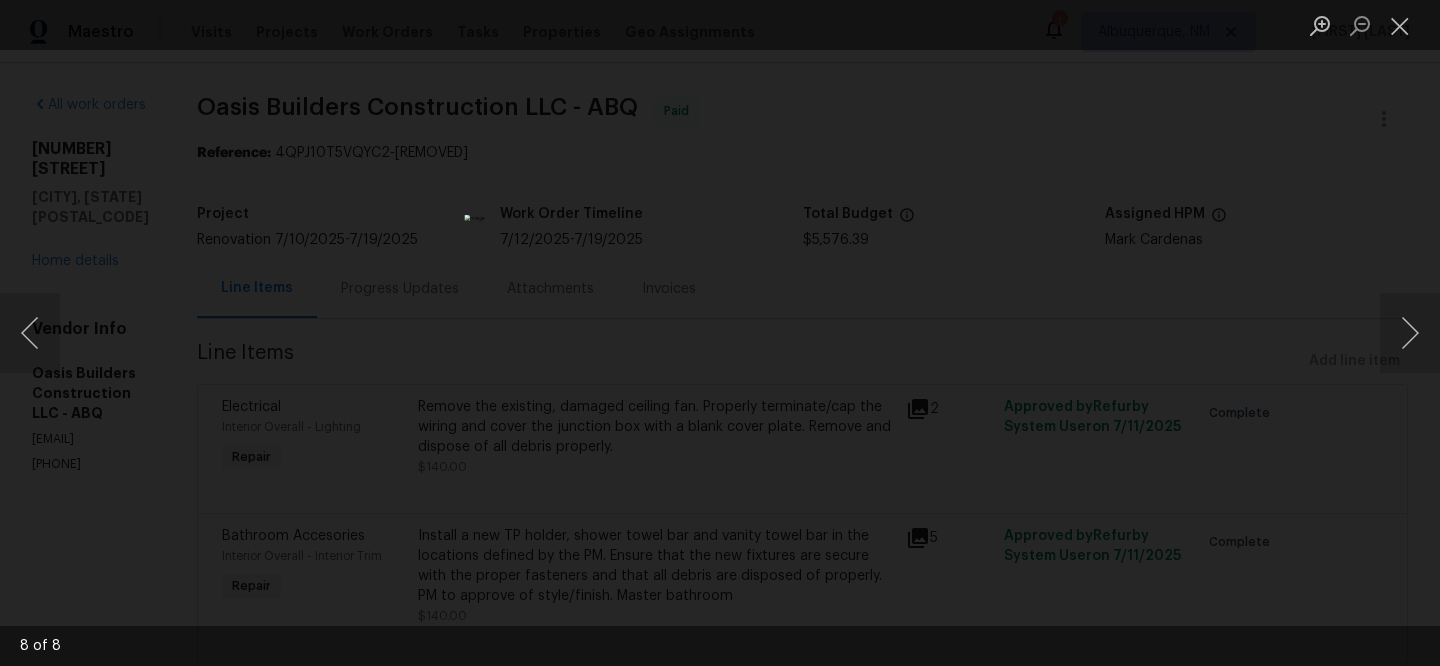 click at bounding box center [720, 333] 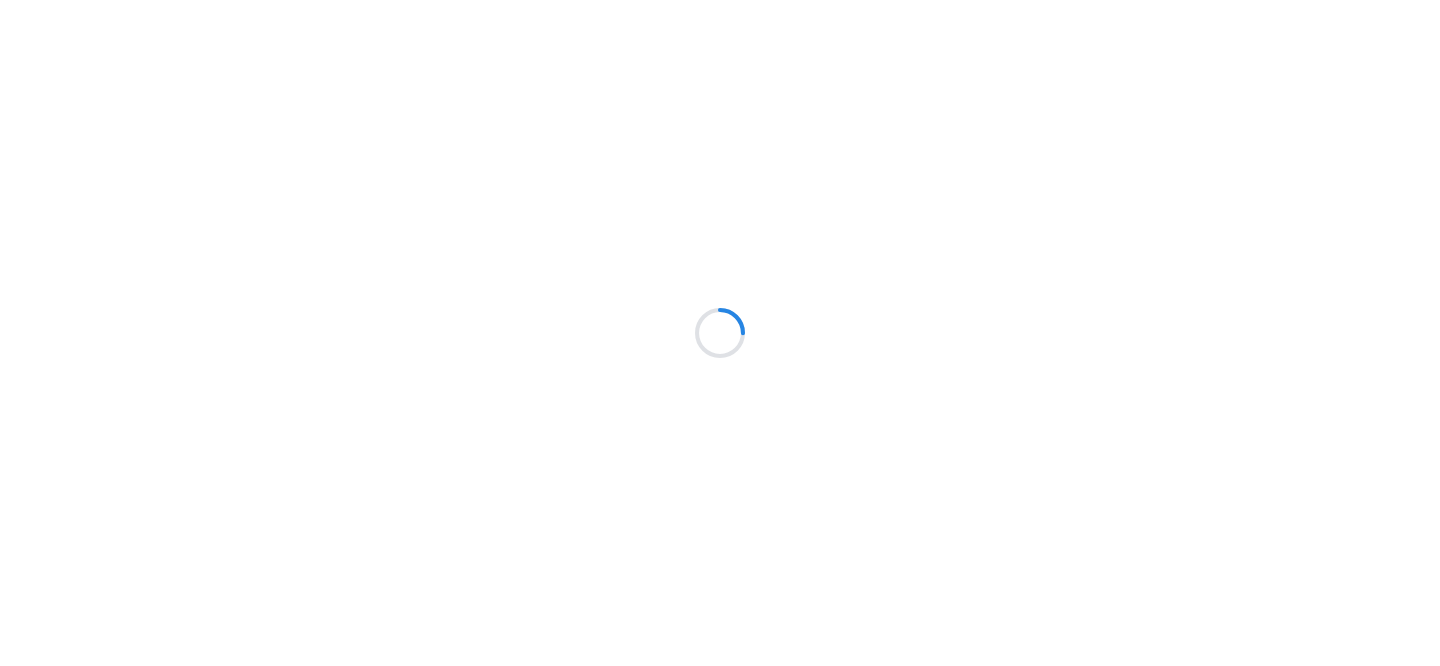scroll, scrollTop: 0, scrollLeft: 0, axis: both 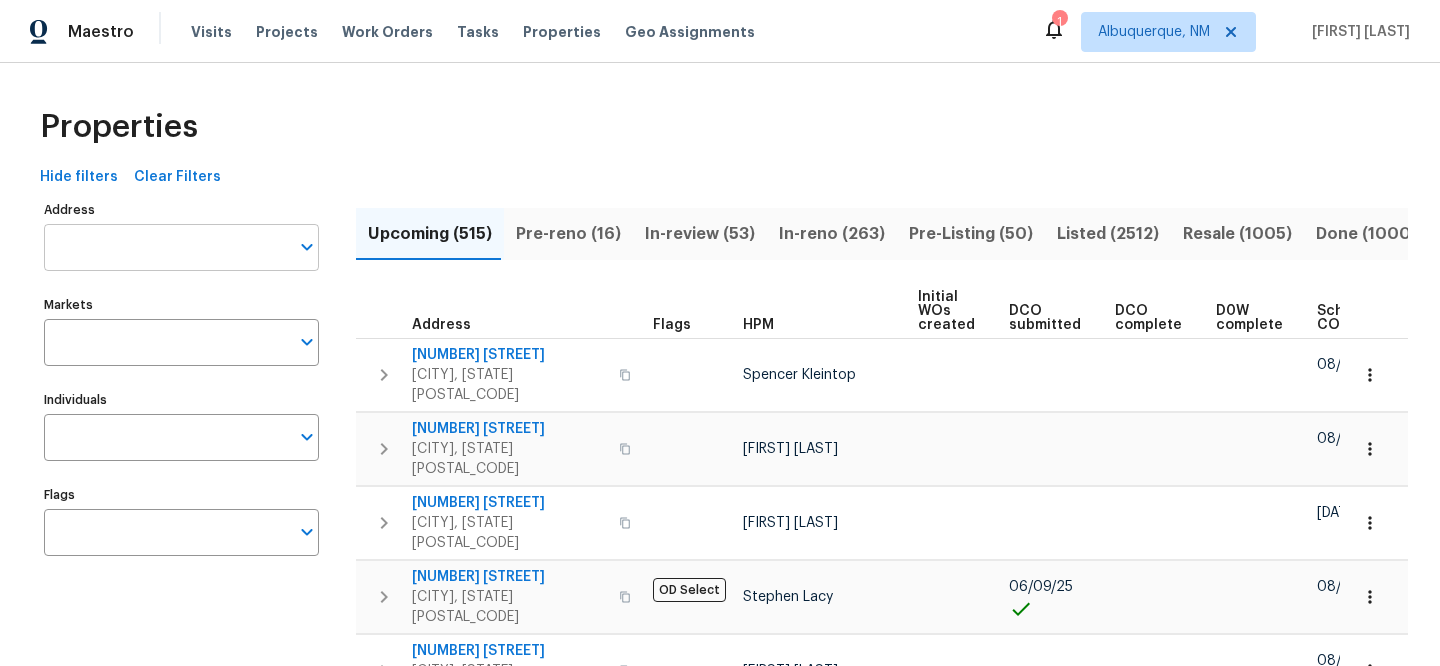 click on "Address" at bounding box center [166, 247] 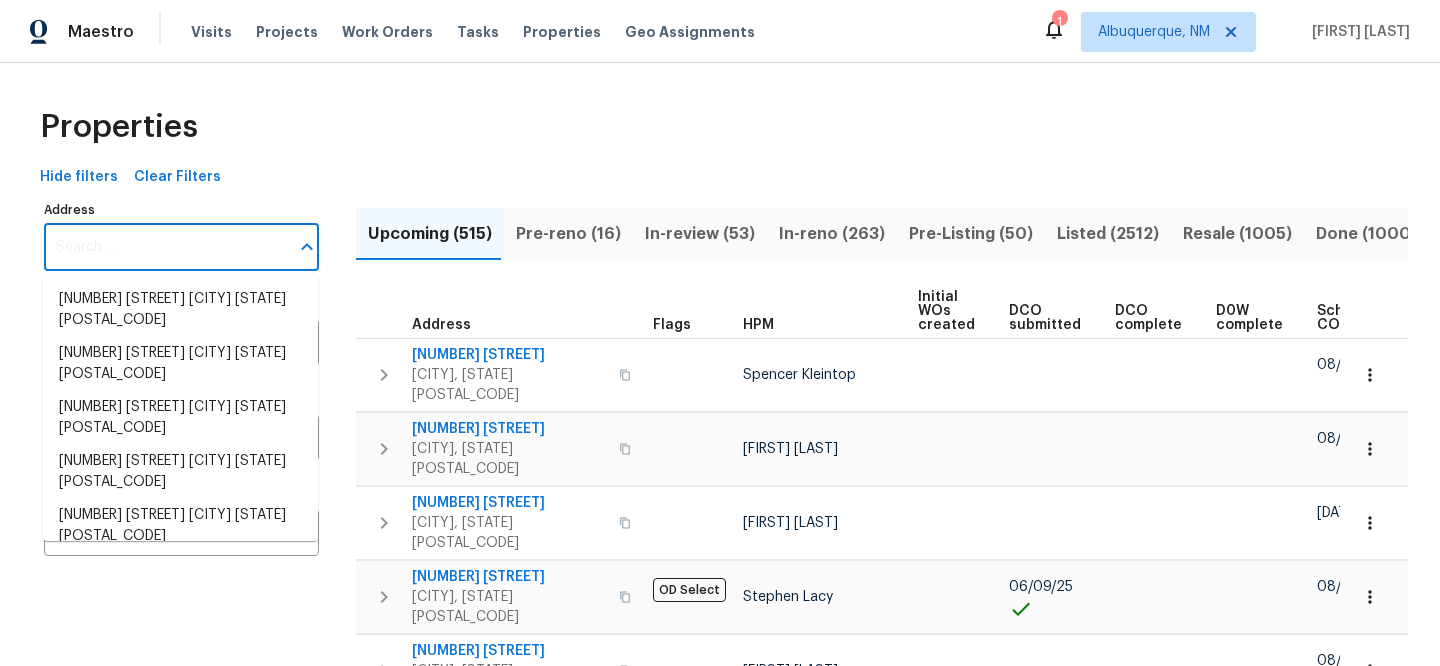 paste on "949 Granville Rd, Jacksonville, FL 32205" 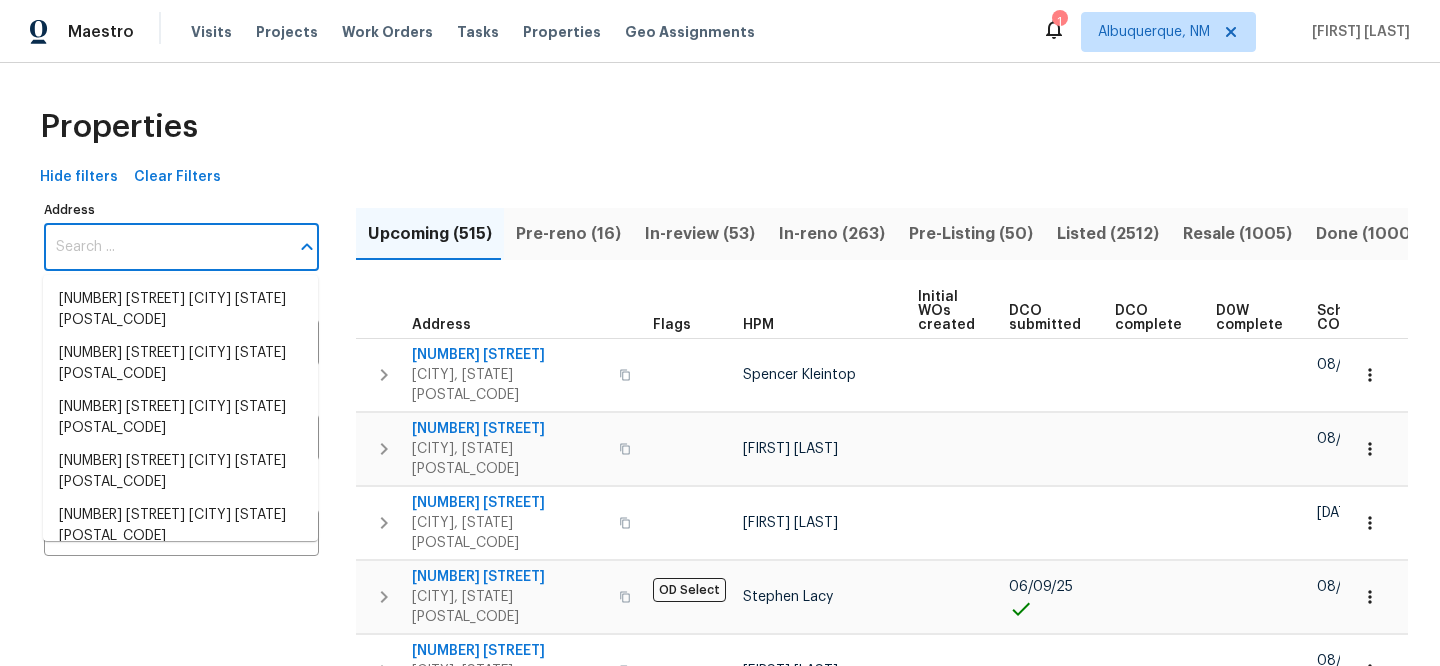 type on "949 Granville Rd, Jacksonville, FL 32205" 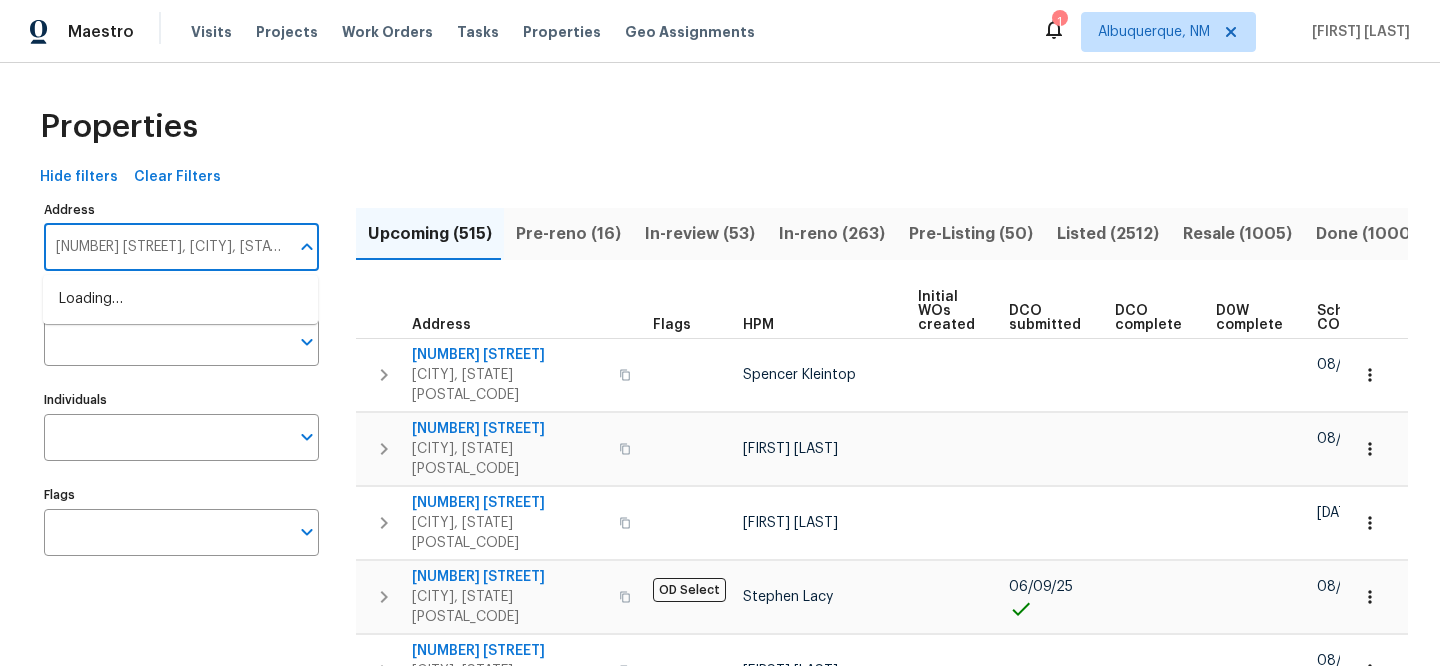 scroll, scrollTop: 0, scrollLeft: 29, axis: horizontal 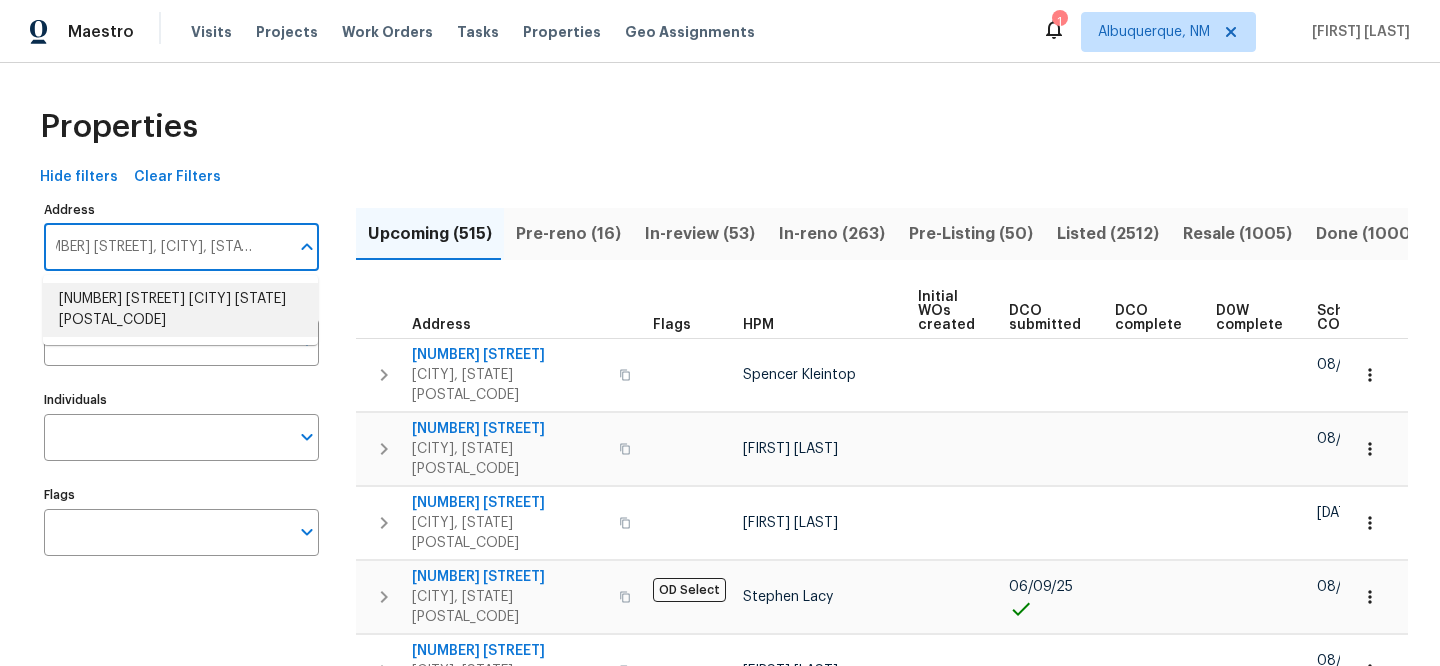click on "949 Granville Rd Jacksonville FL 32205" at bounding box center [180, 310] 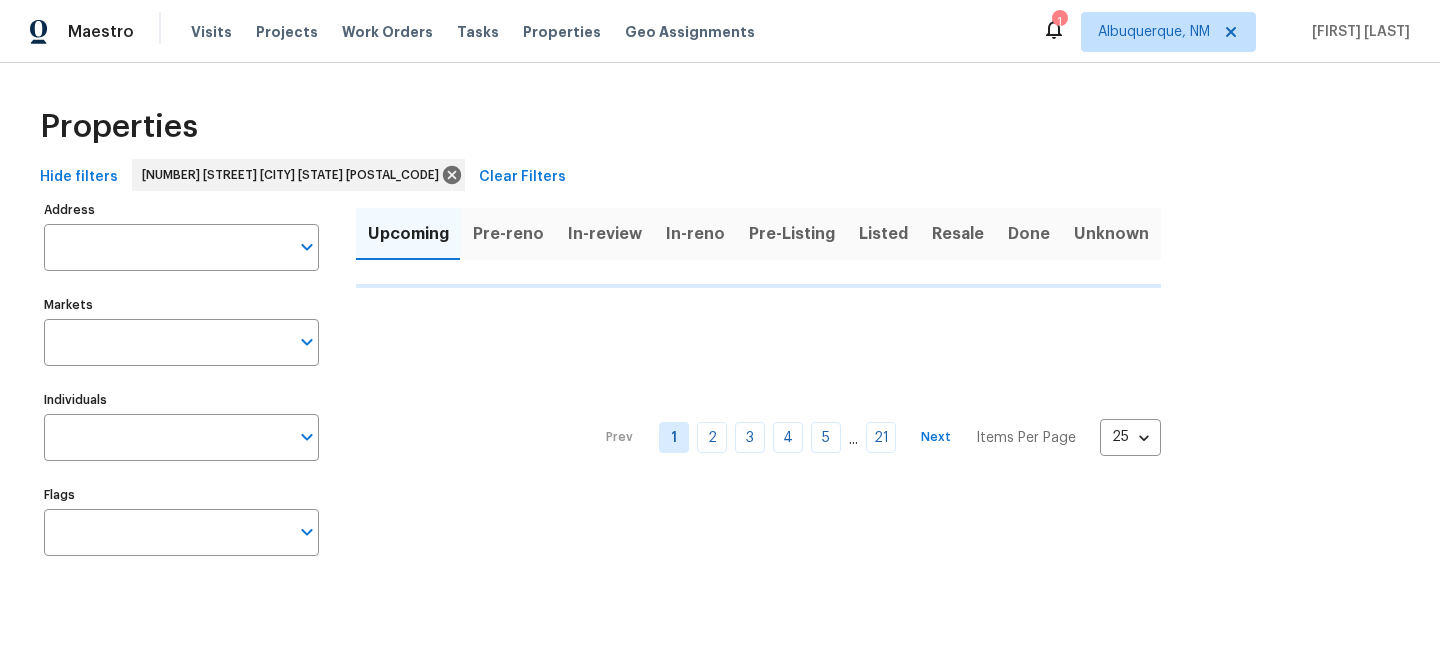 type on "949 Granville Rd Jacksonville FL 32205" 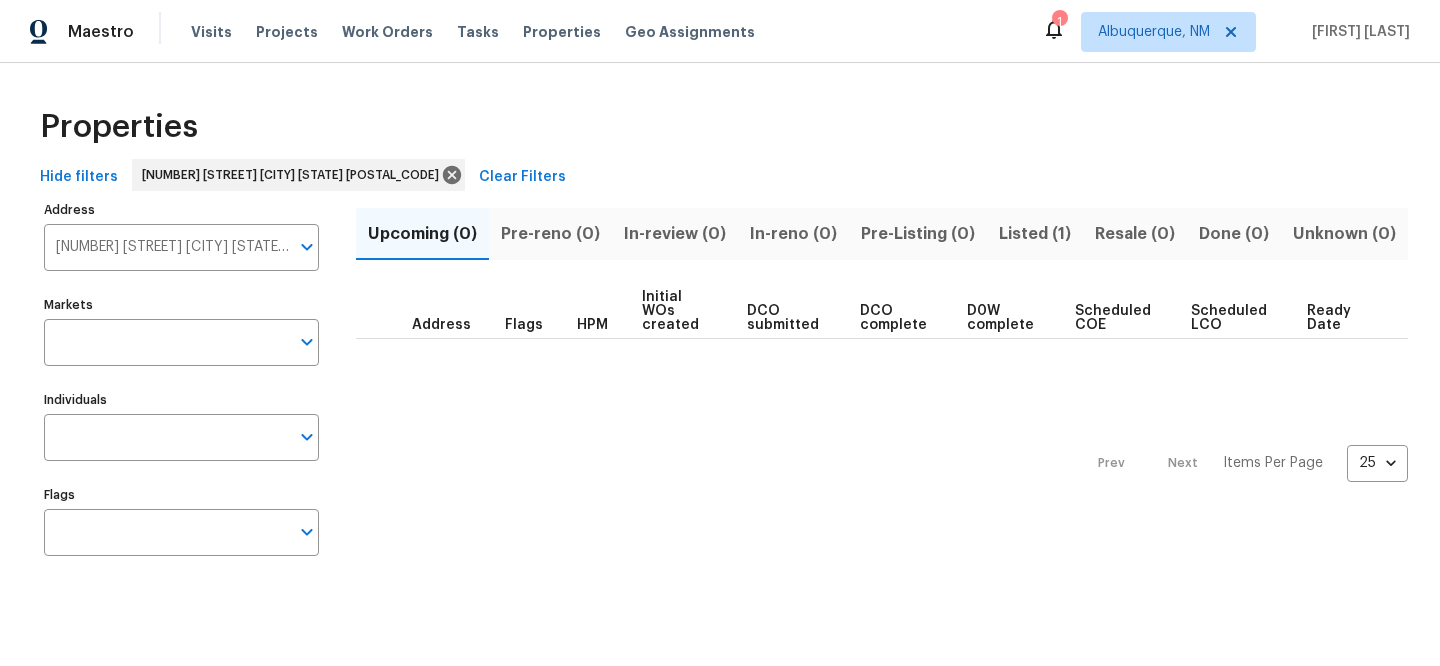 click on "Listed (1)" at bounding box center (1035, 234) 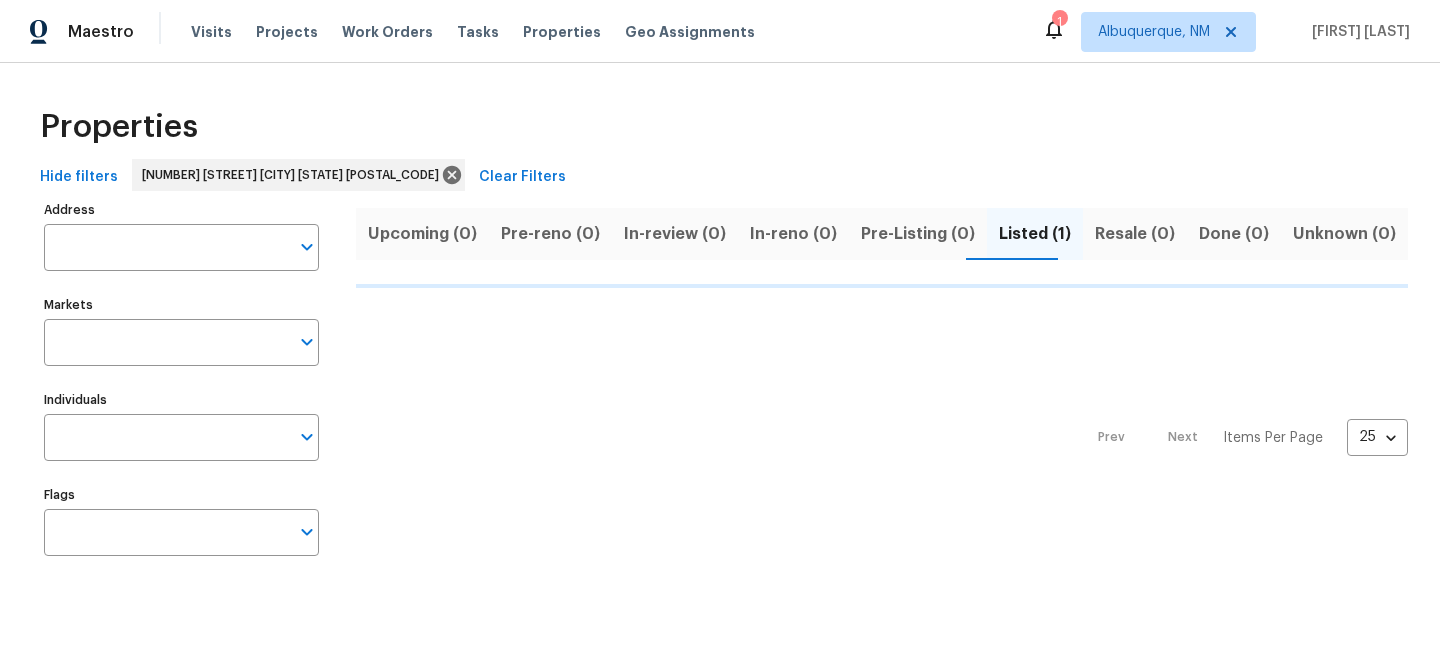 type on "949 Granville Rd Jacksonville FL 32205" 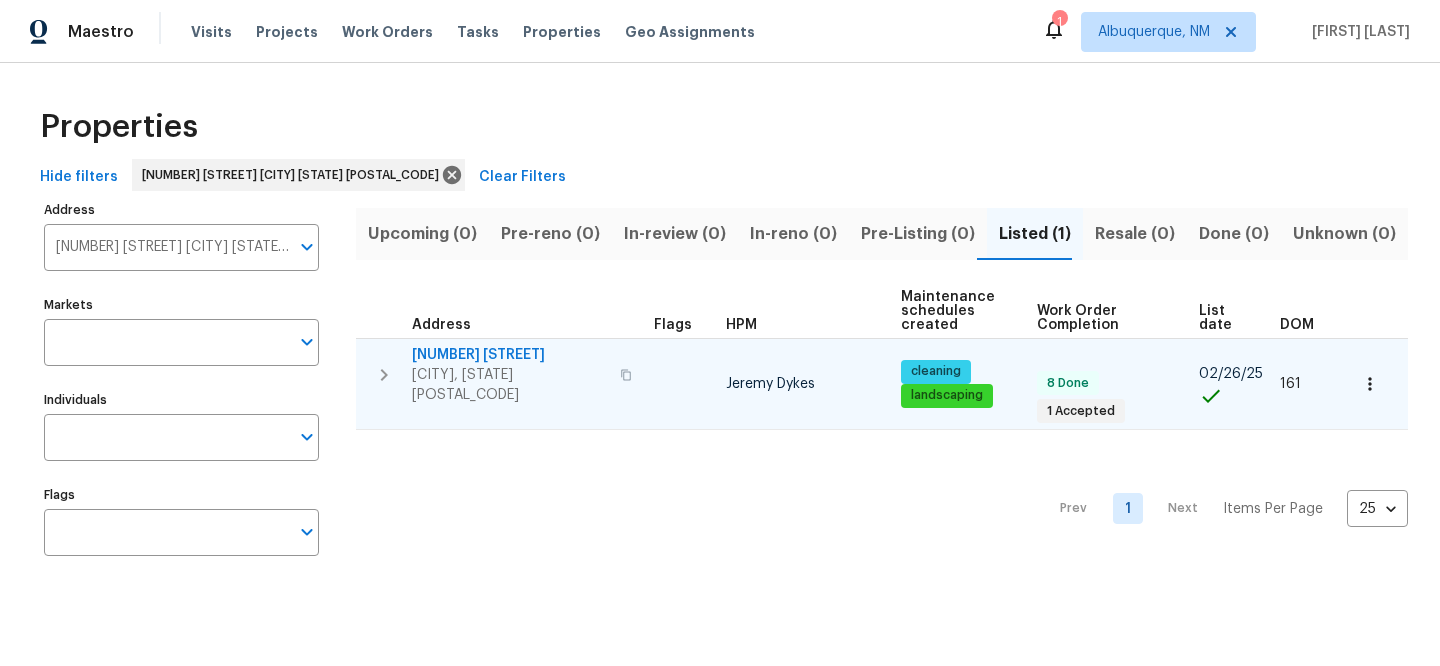 click on "949 Granville Rd" at bounding box center (510, 355) 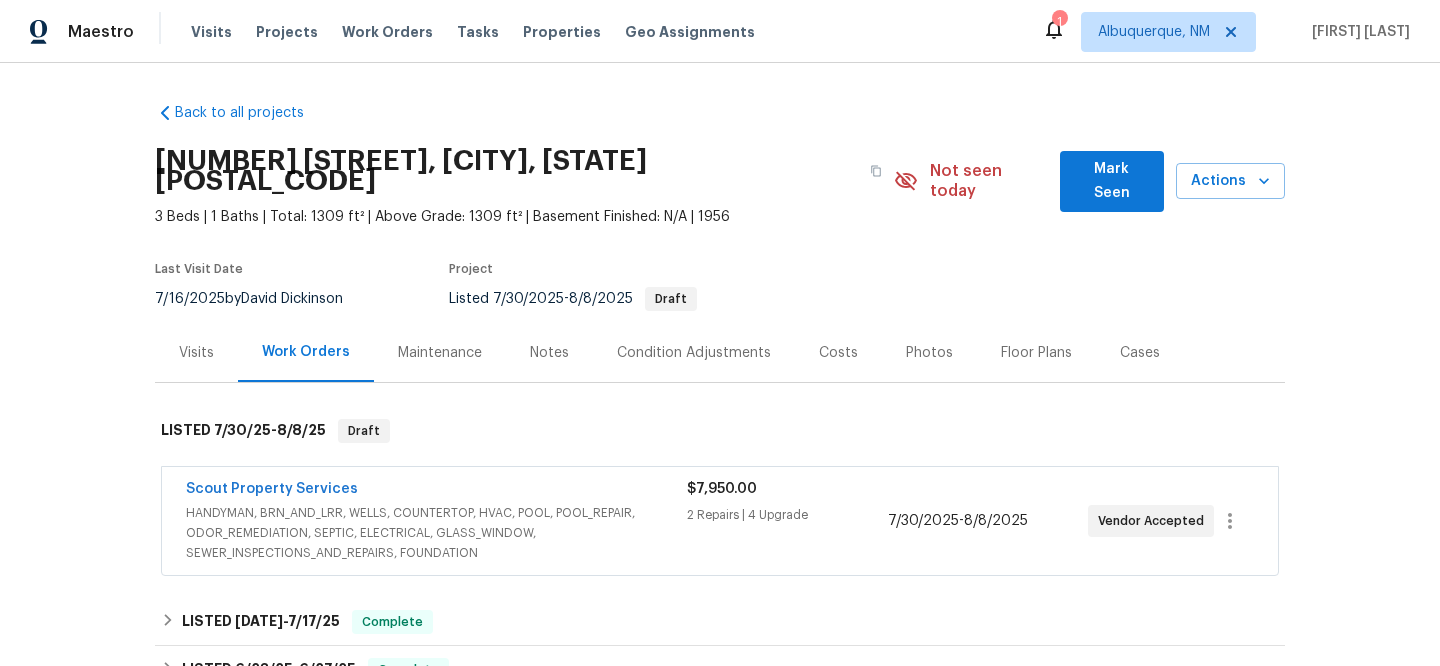 scroll, scrollTop: 0, scrollLeft: 0, axis: both 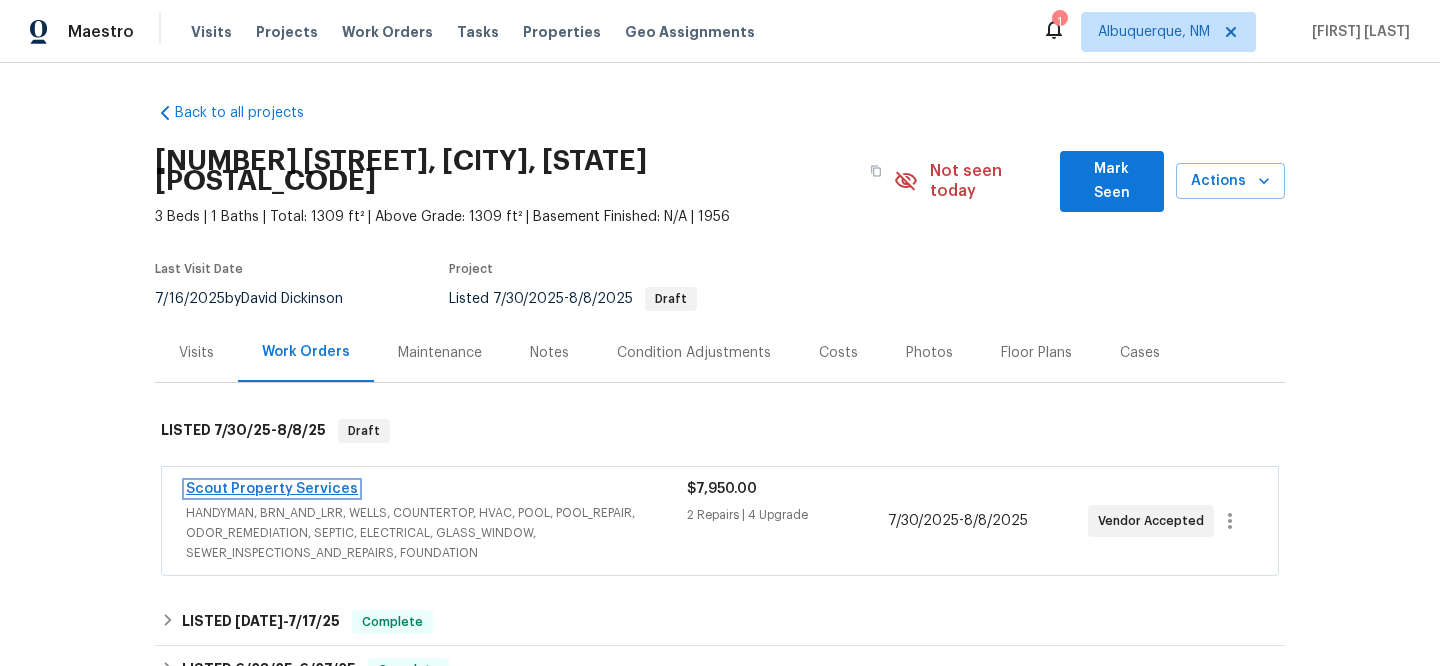 click on "Scout Property Services" at bounding box center [272, 489] 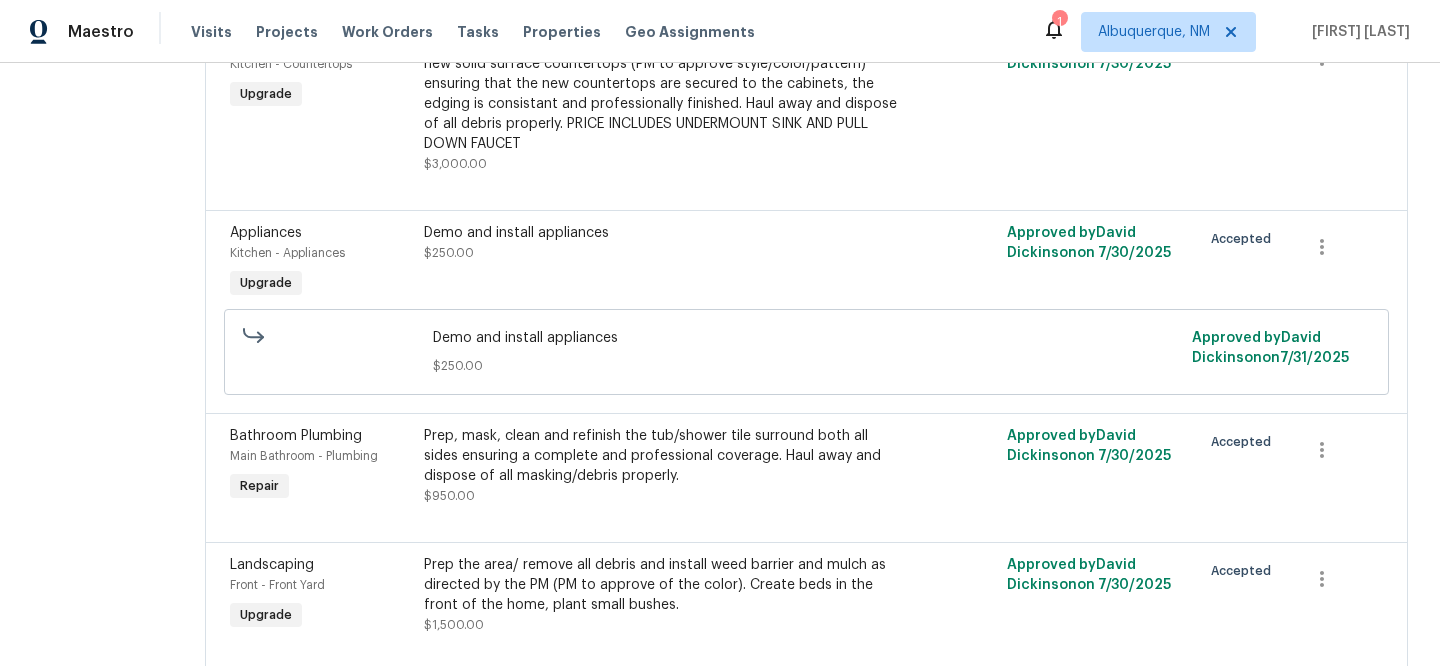 scroll, scrollTop: 741, scrollLeft: 0, axis: vertical 